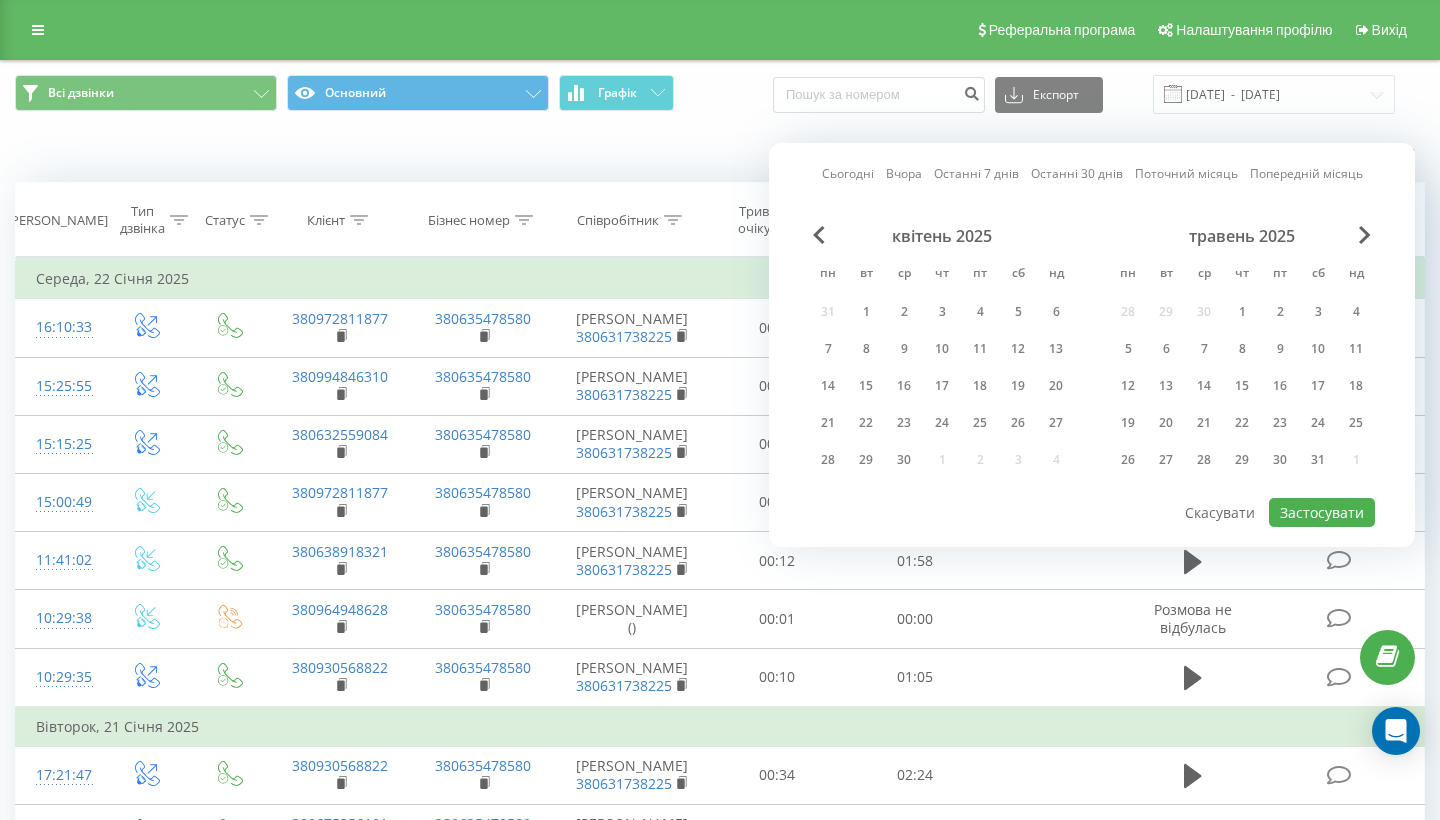 scroll, scrollTop: 0, scrollLeft: 0, axis: both 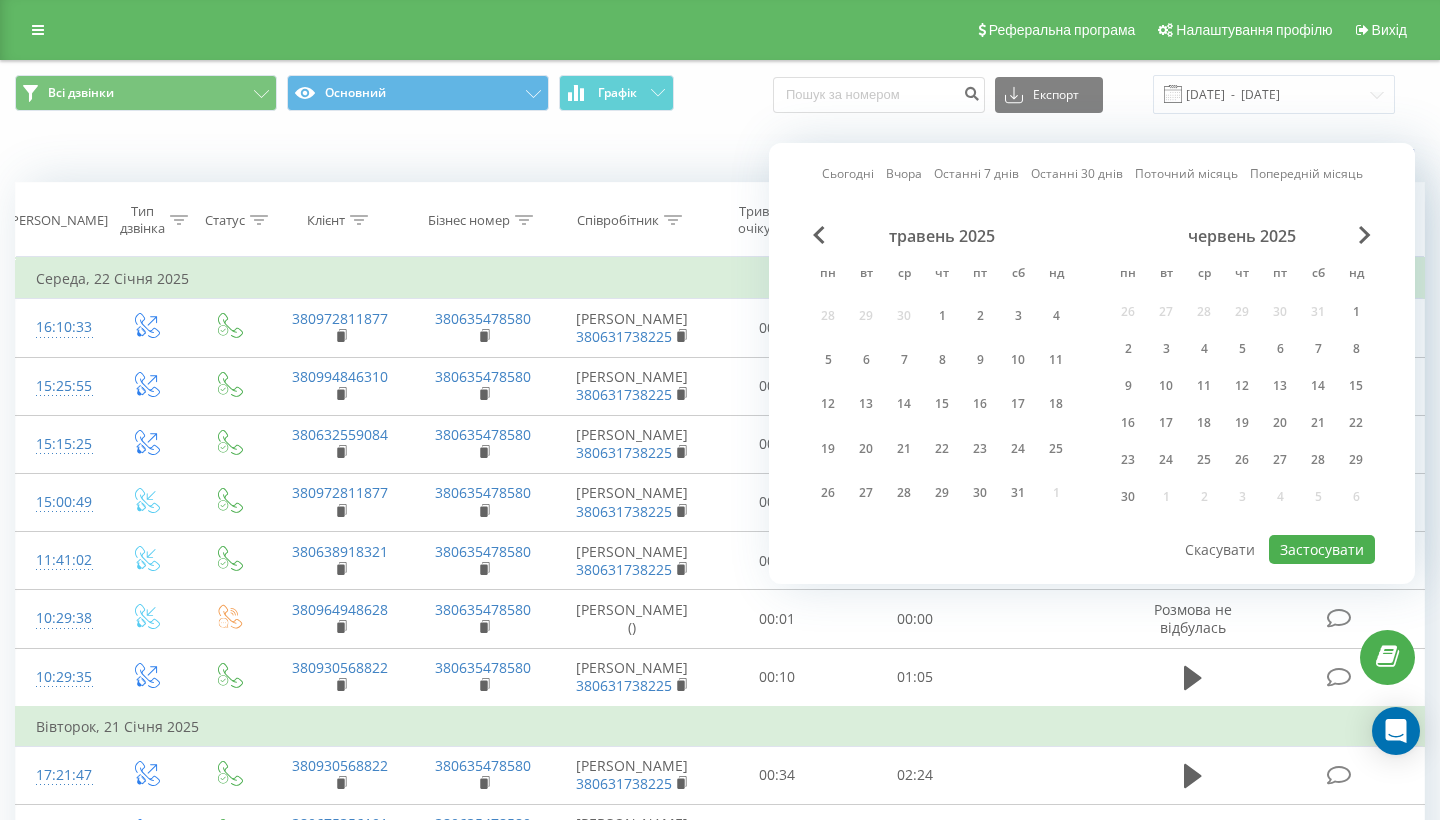click at bounding box center [1365, 235] 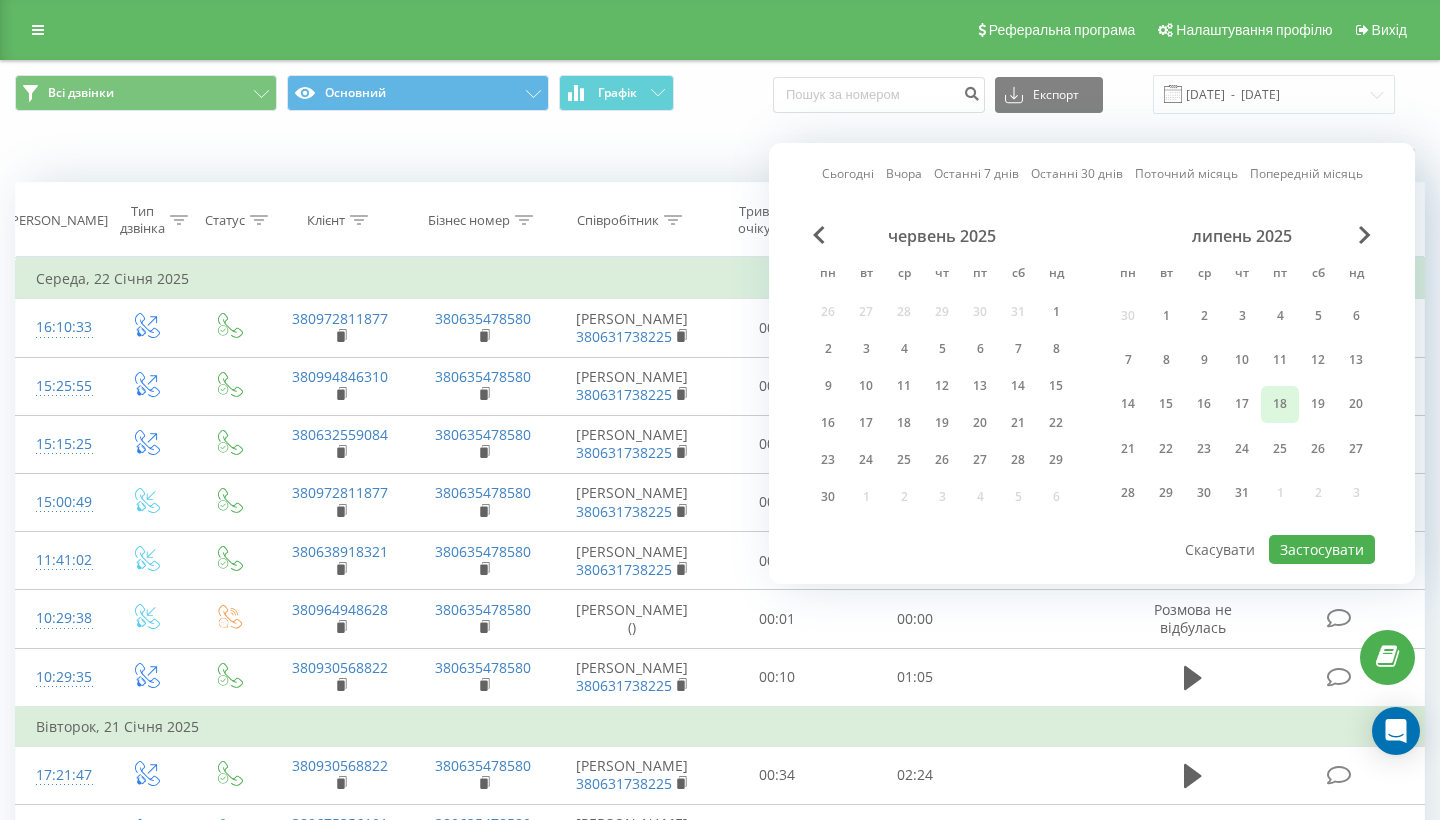 click on "18" at bounding box center [1280, 404] 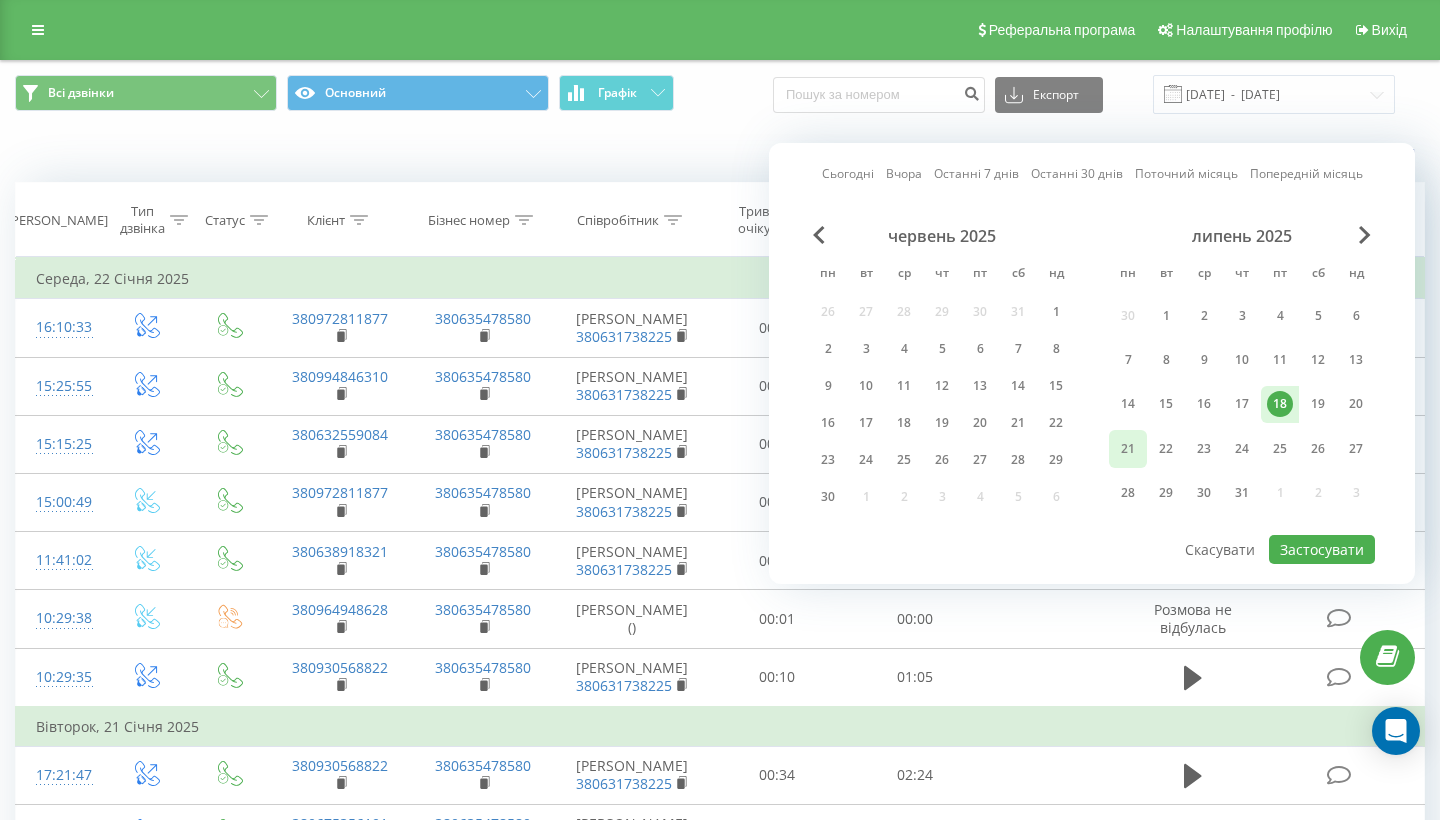 click on "21" at bounding box center (1128, 449) 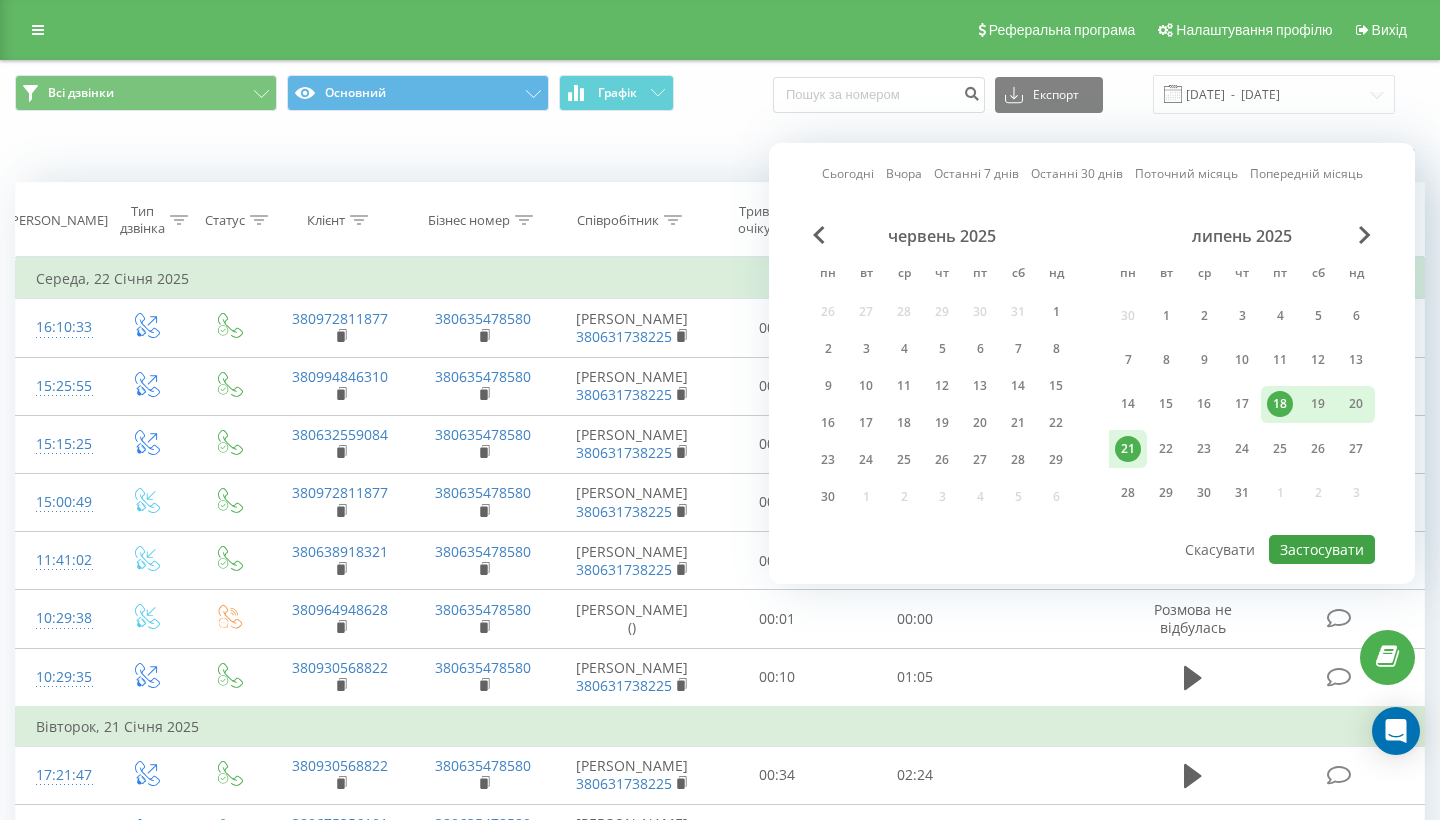 click on "Застосувати" at bounding box center (1322, 549) 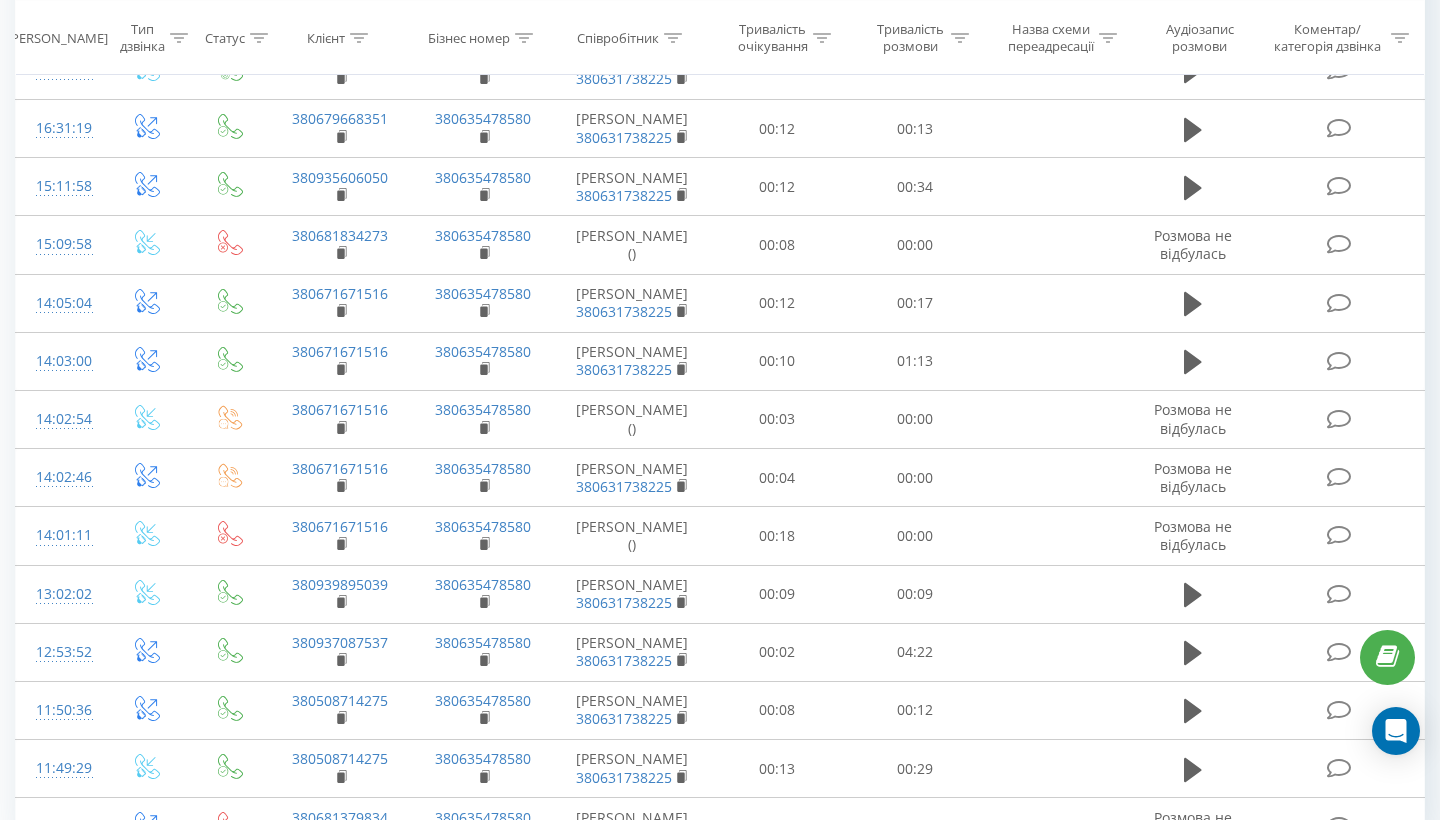 scroll, scrollTop: 979, scrollLeft: 0, axis: vertical 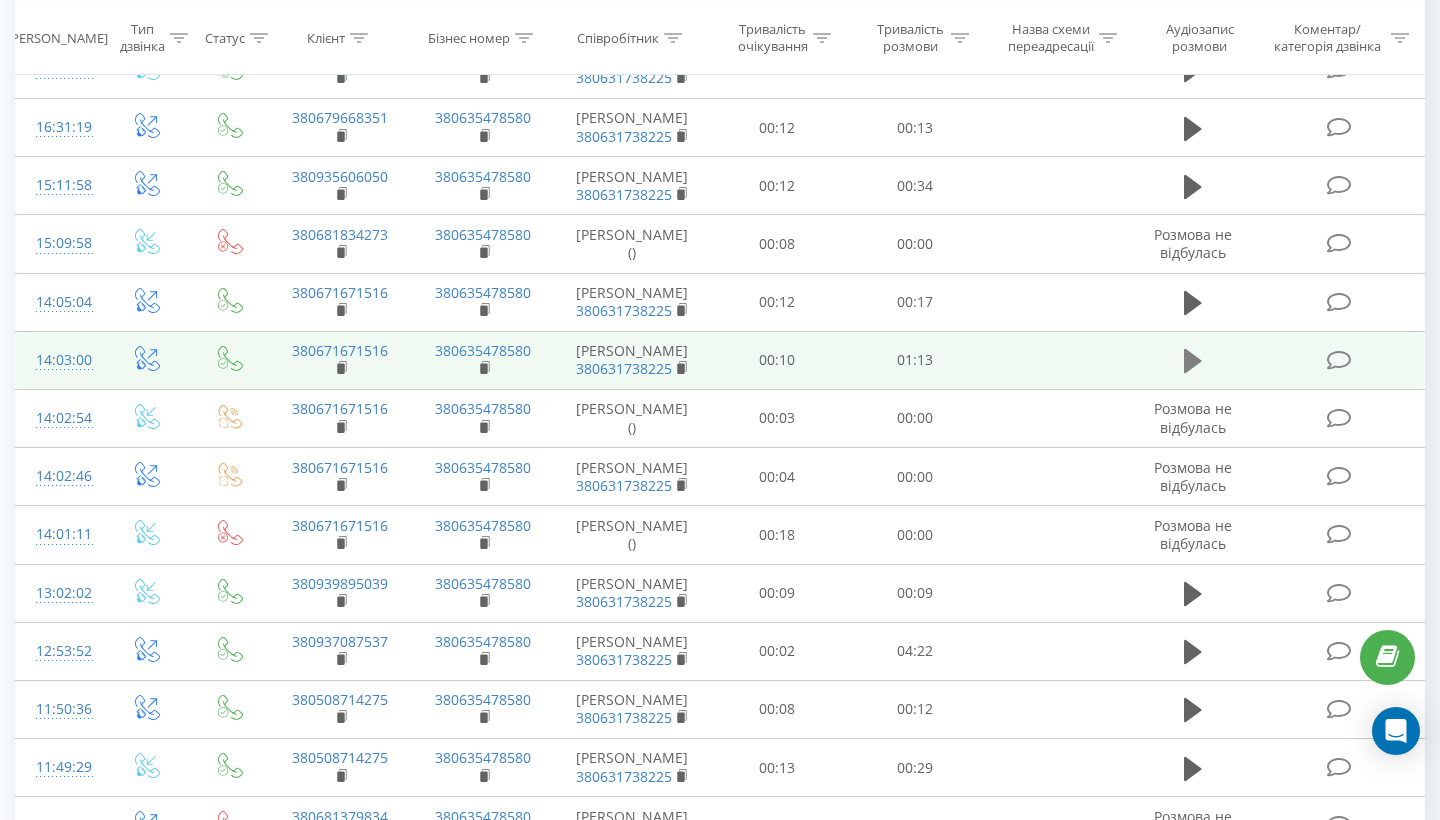 click 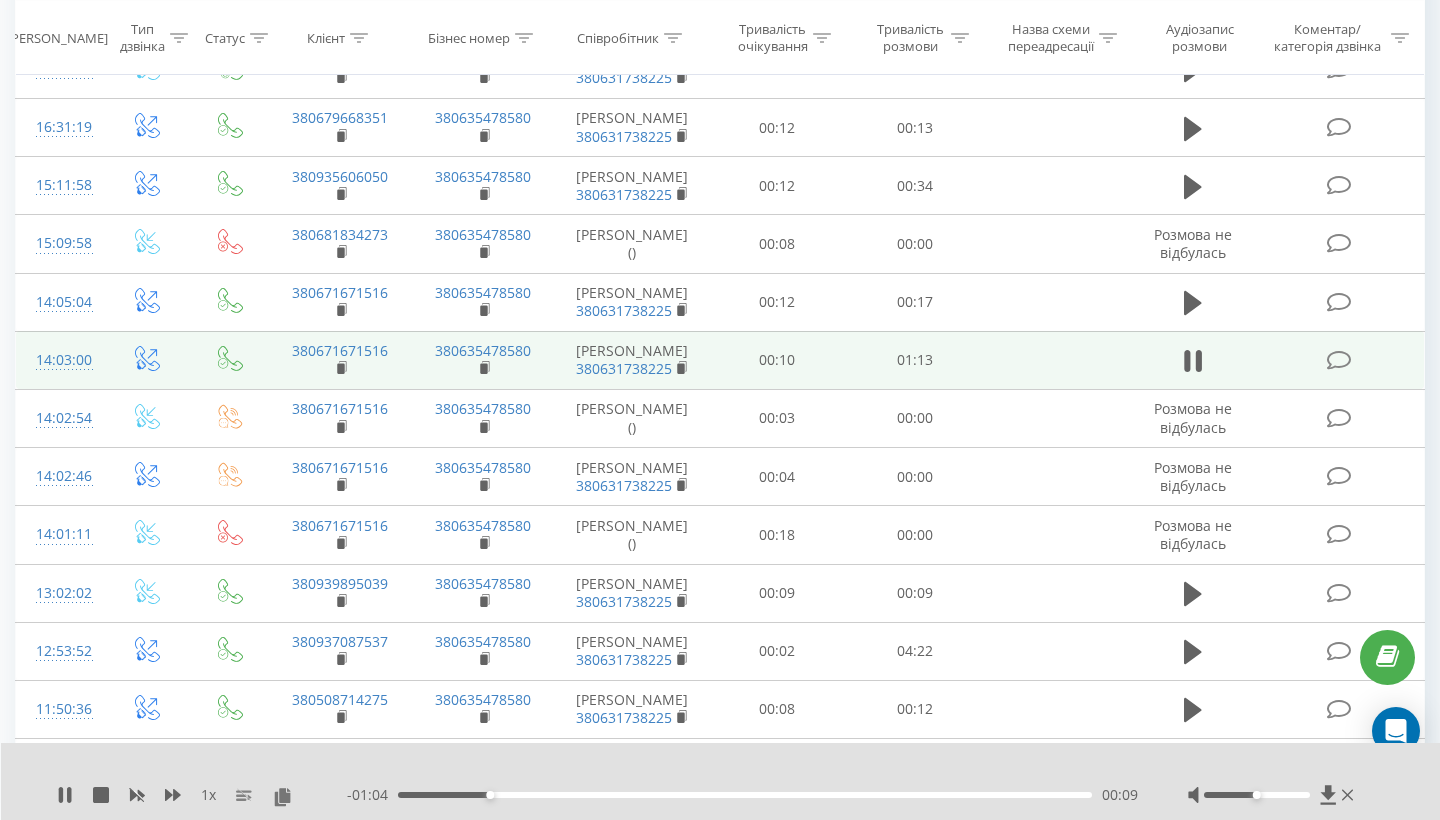 click 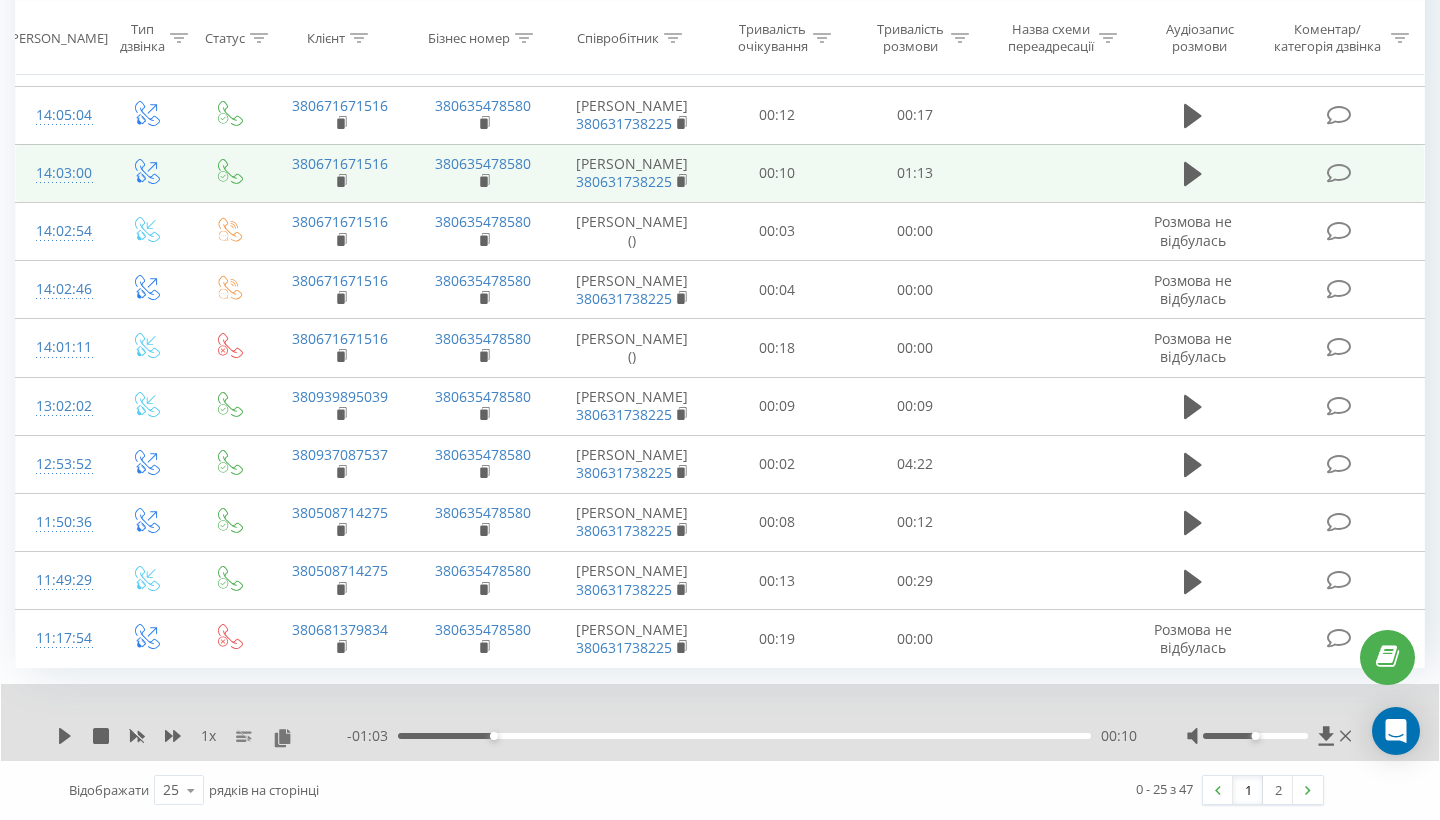scroll, scrollTop: 1178, scrollLeft: 0, axis: vertical 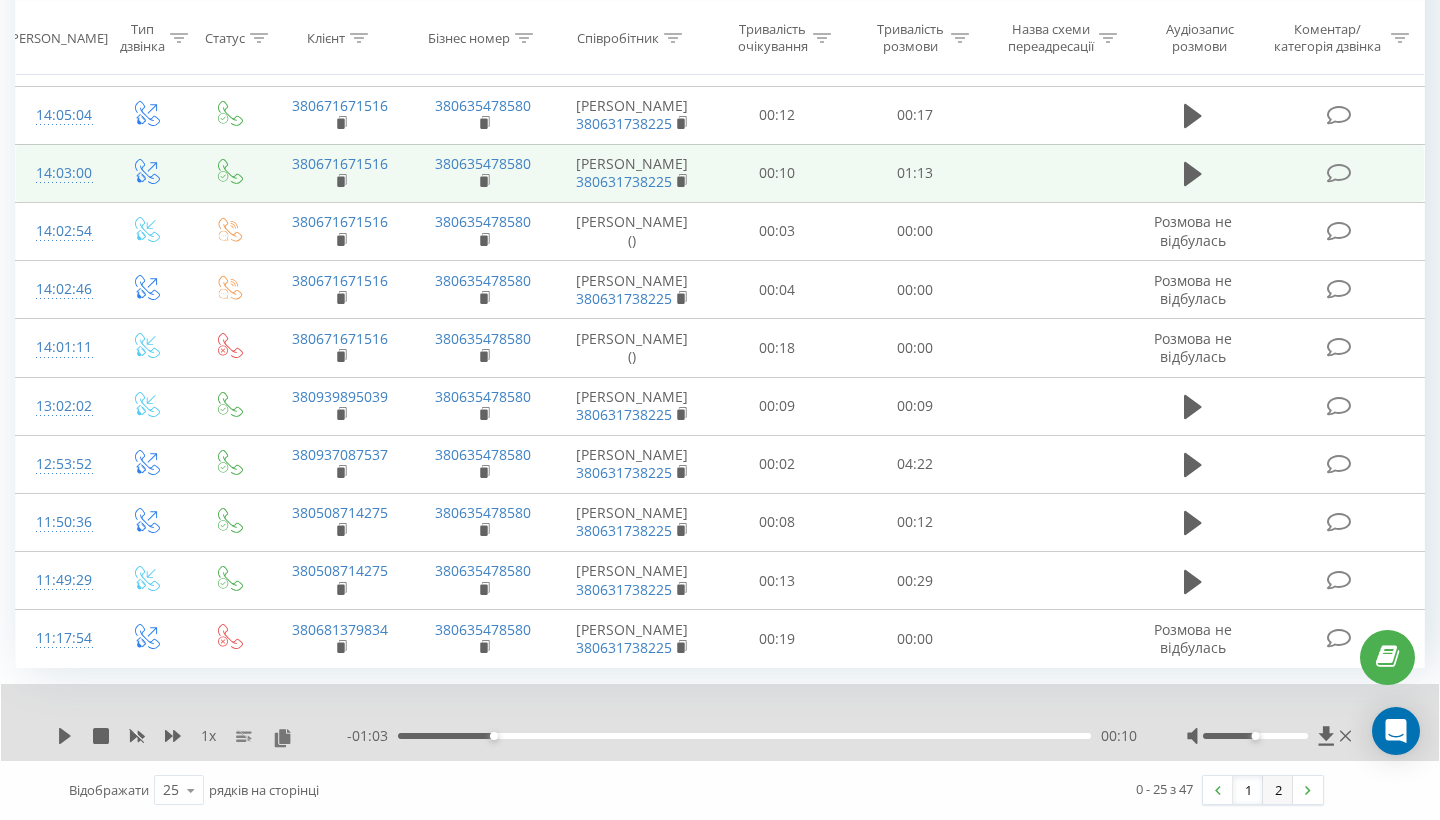 click on "2" at bounding box center [1278, 790] 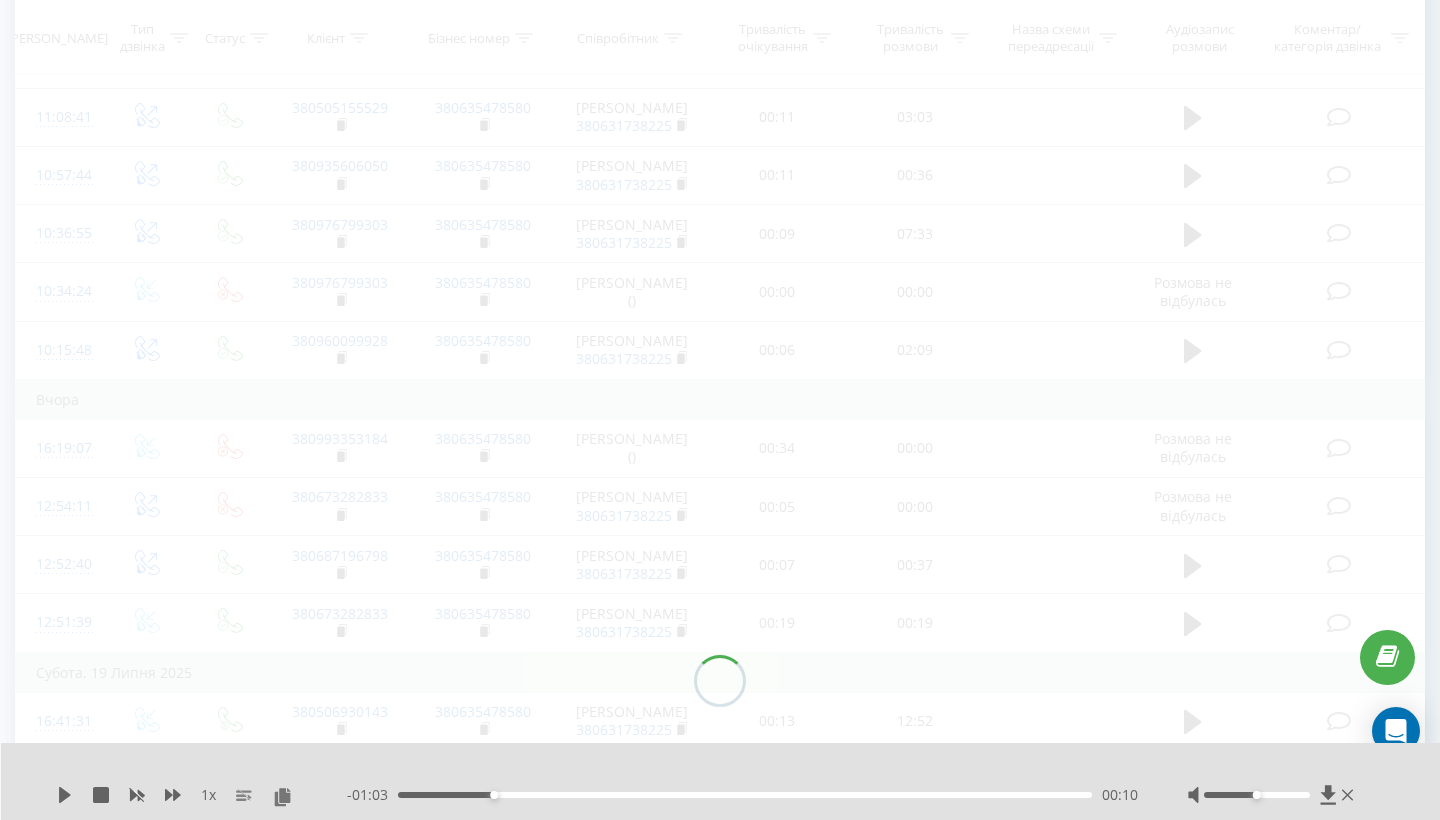 scroll, scrollTop: 151, scrollLeft: 0, axis: vertical 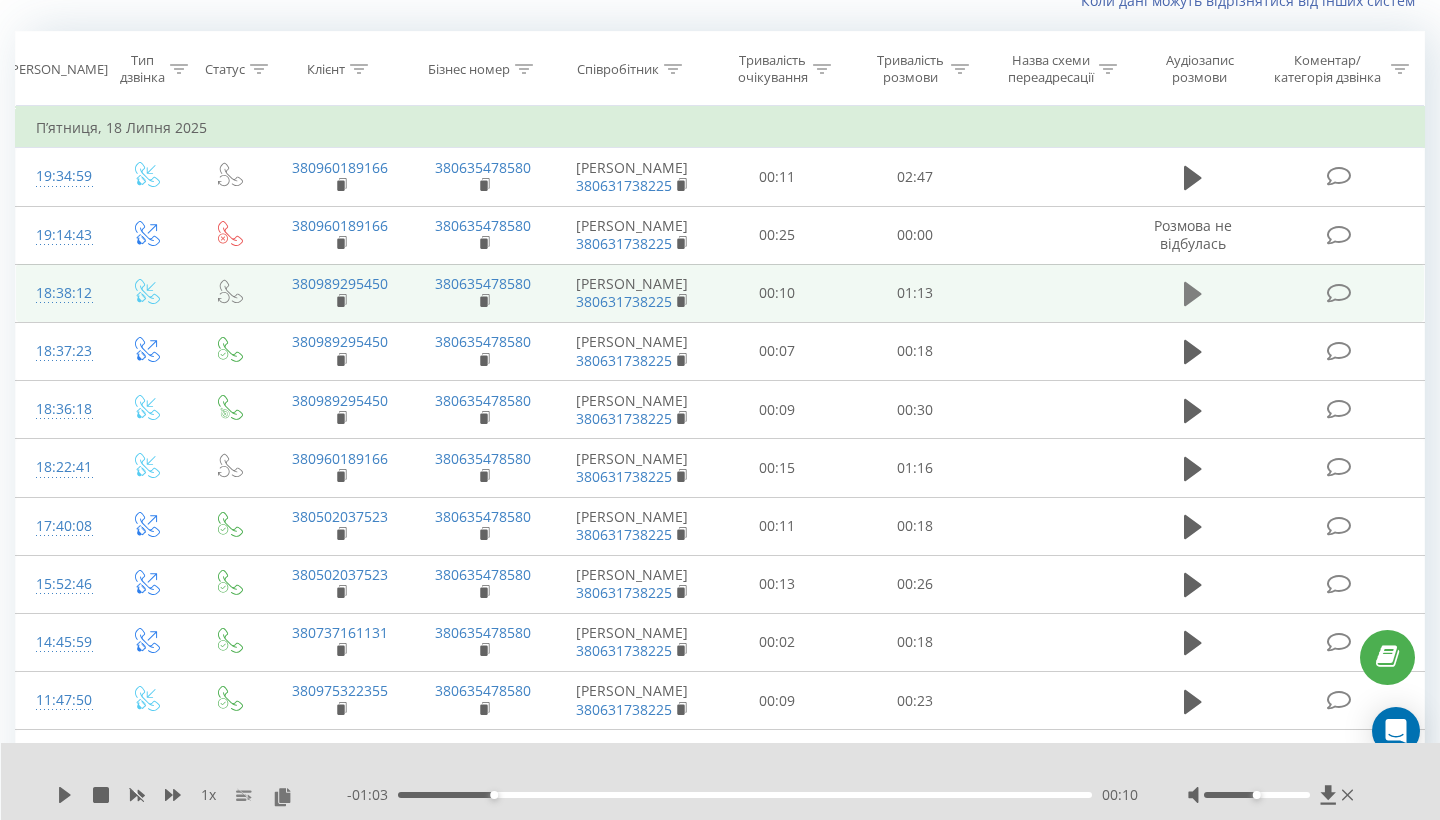 click 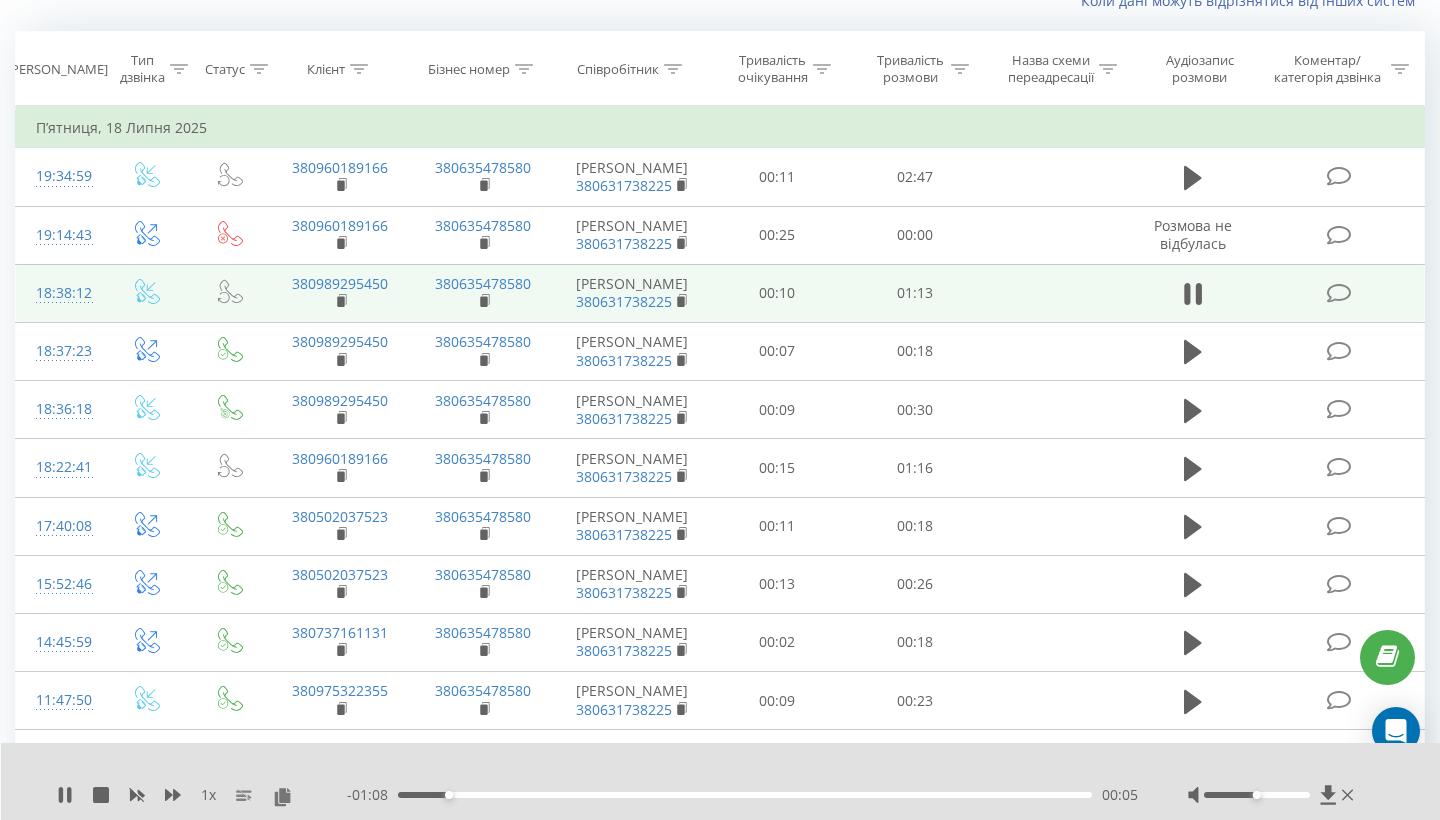 click 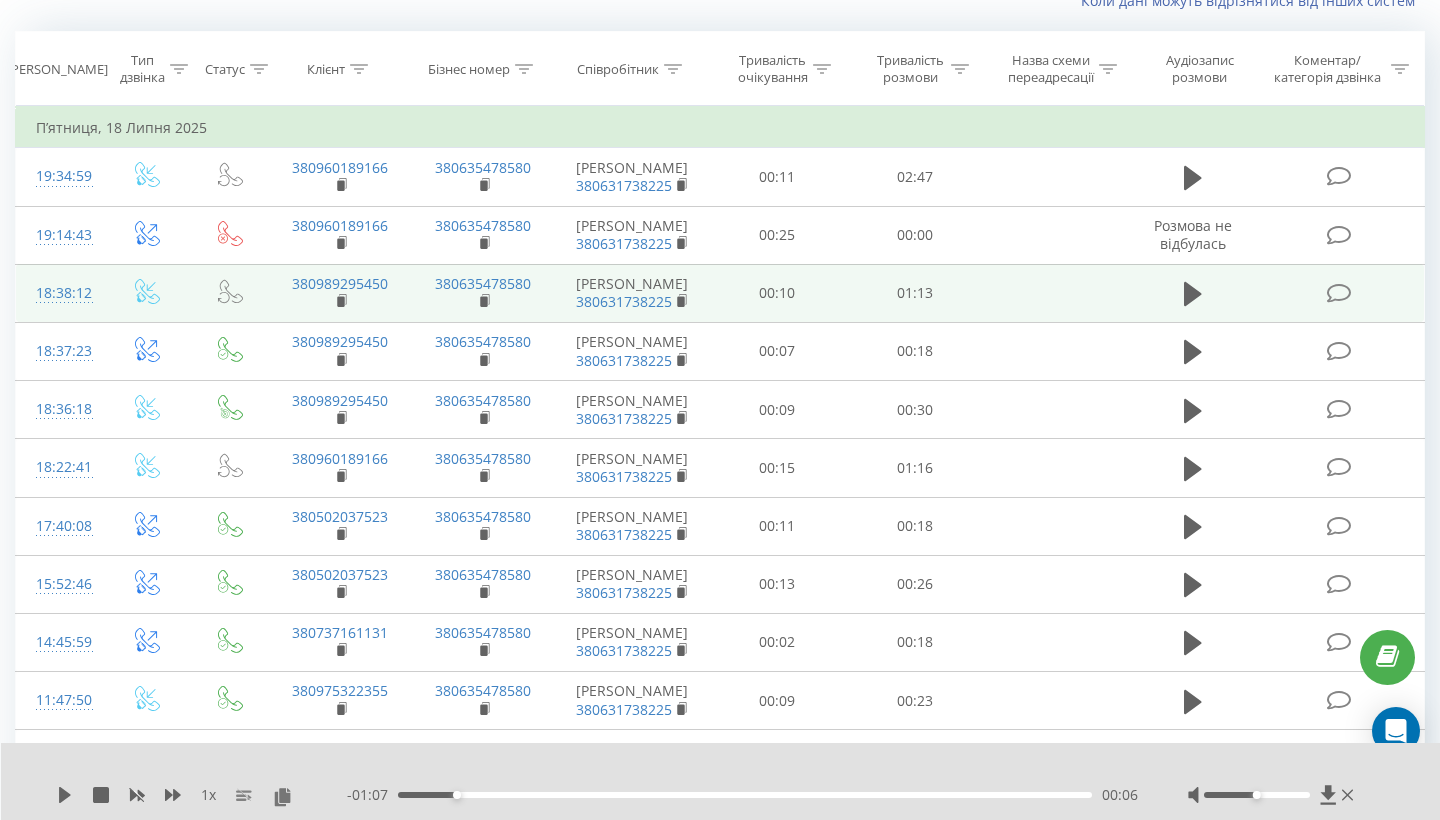 click 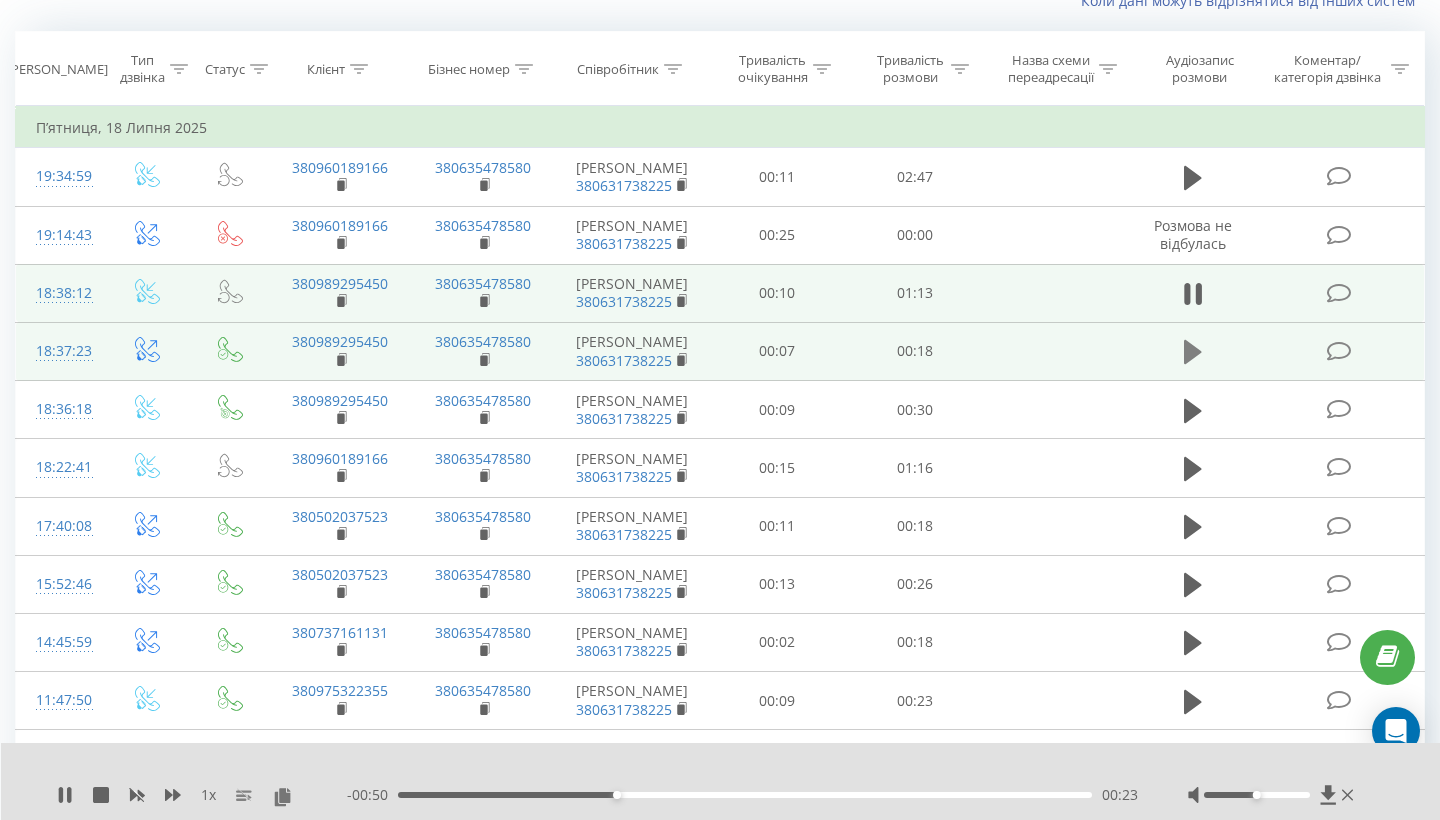 click 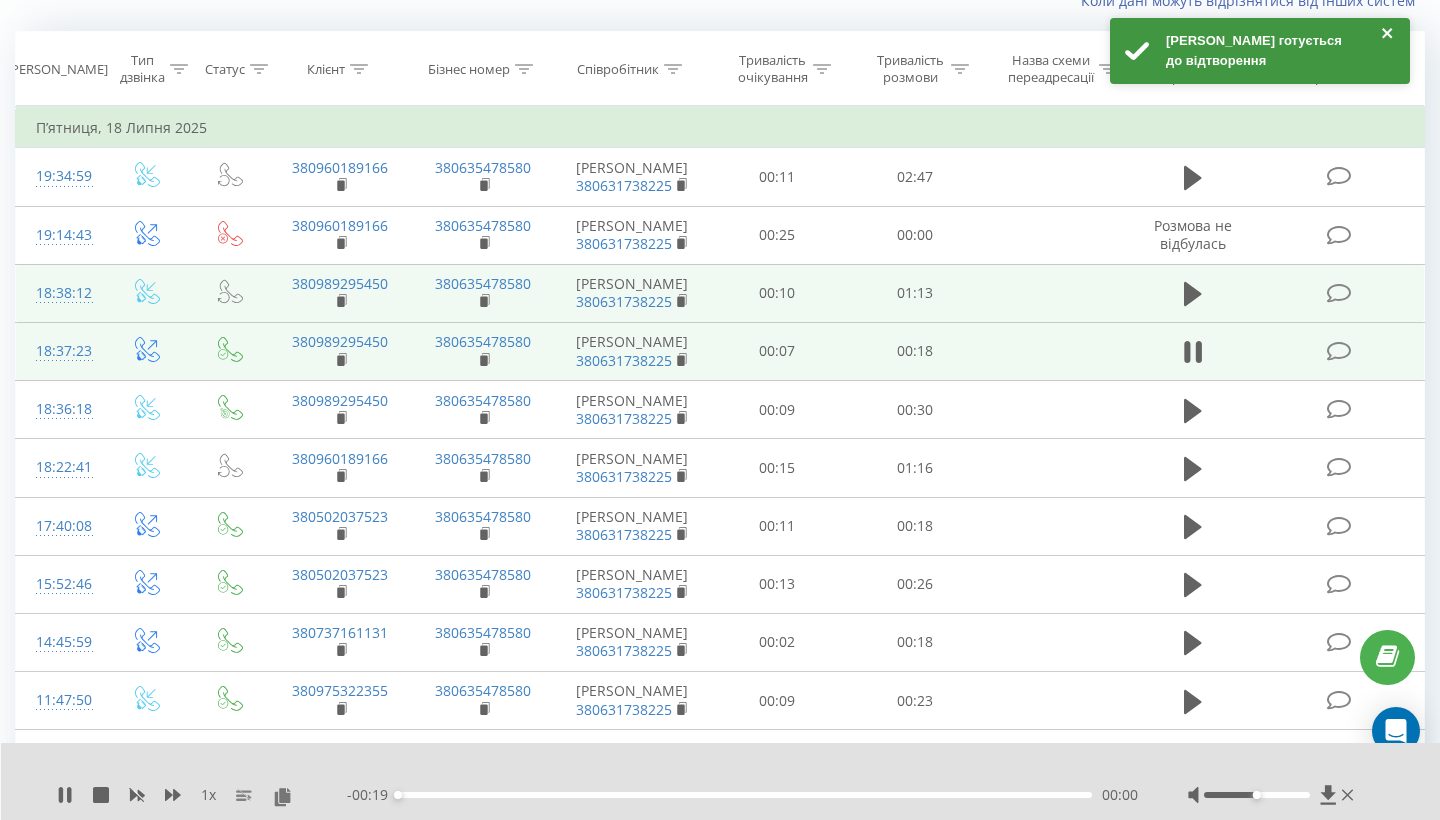 click 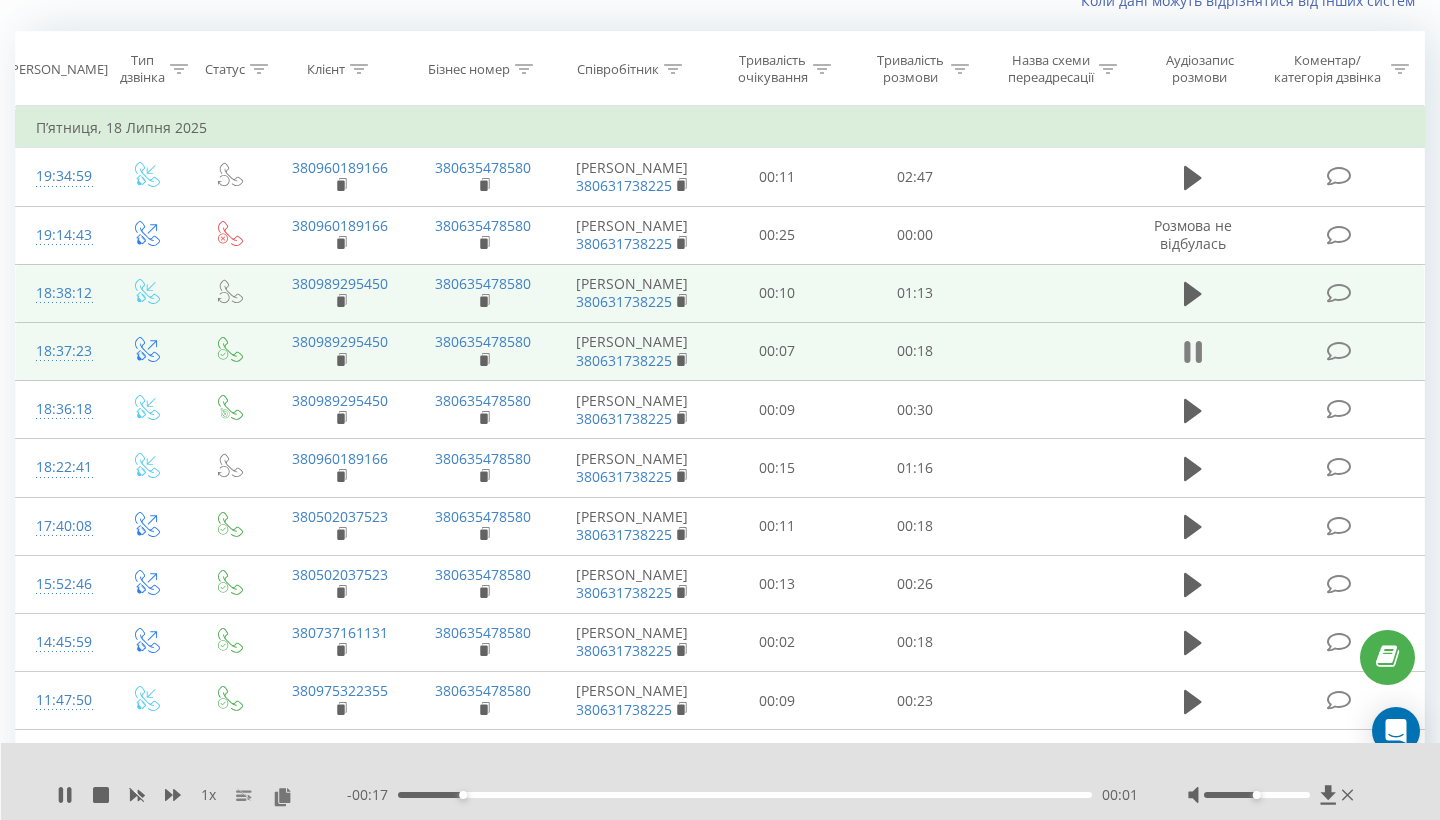 click at bounding box center (1193, 352) 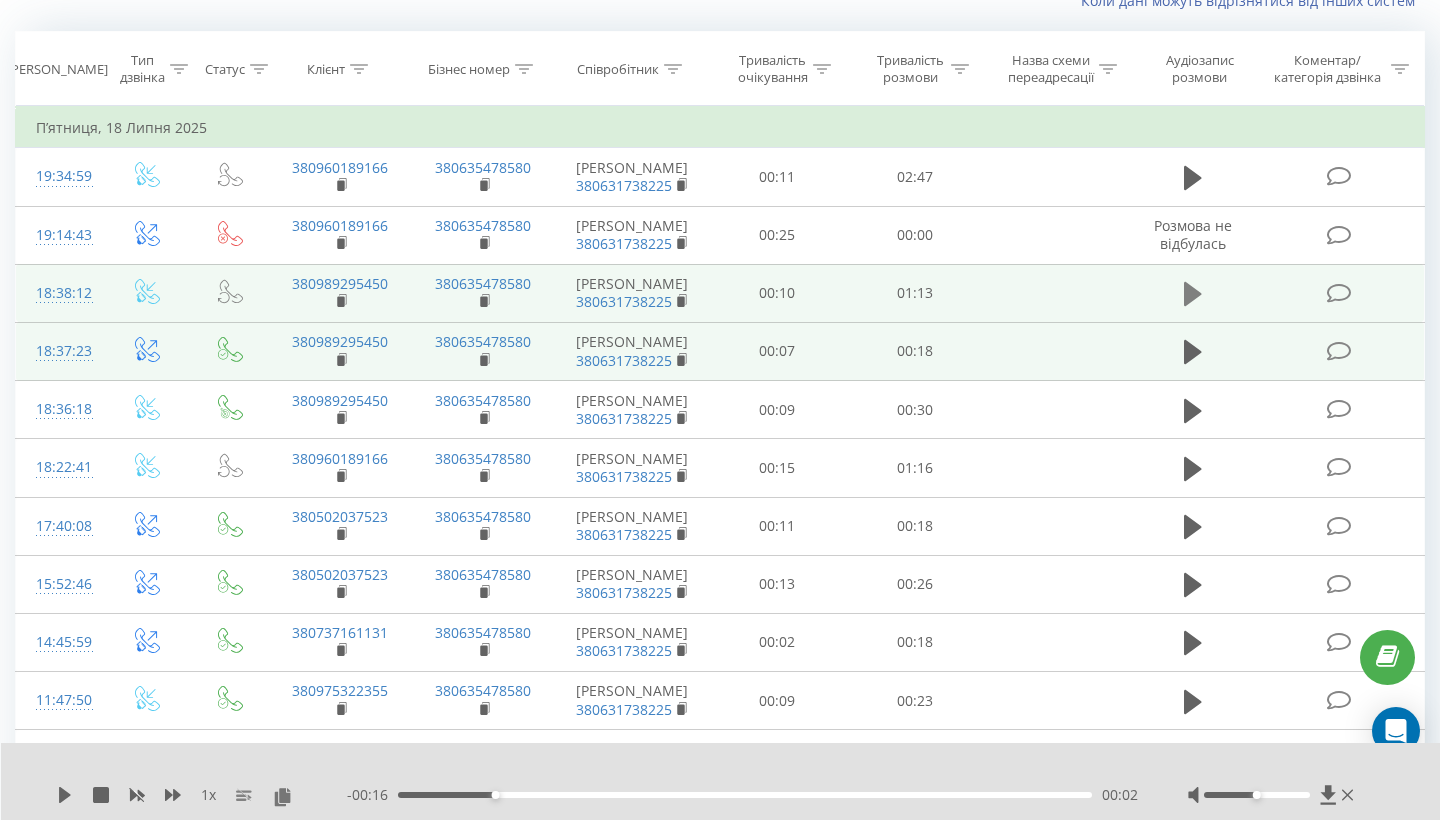 click 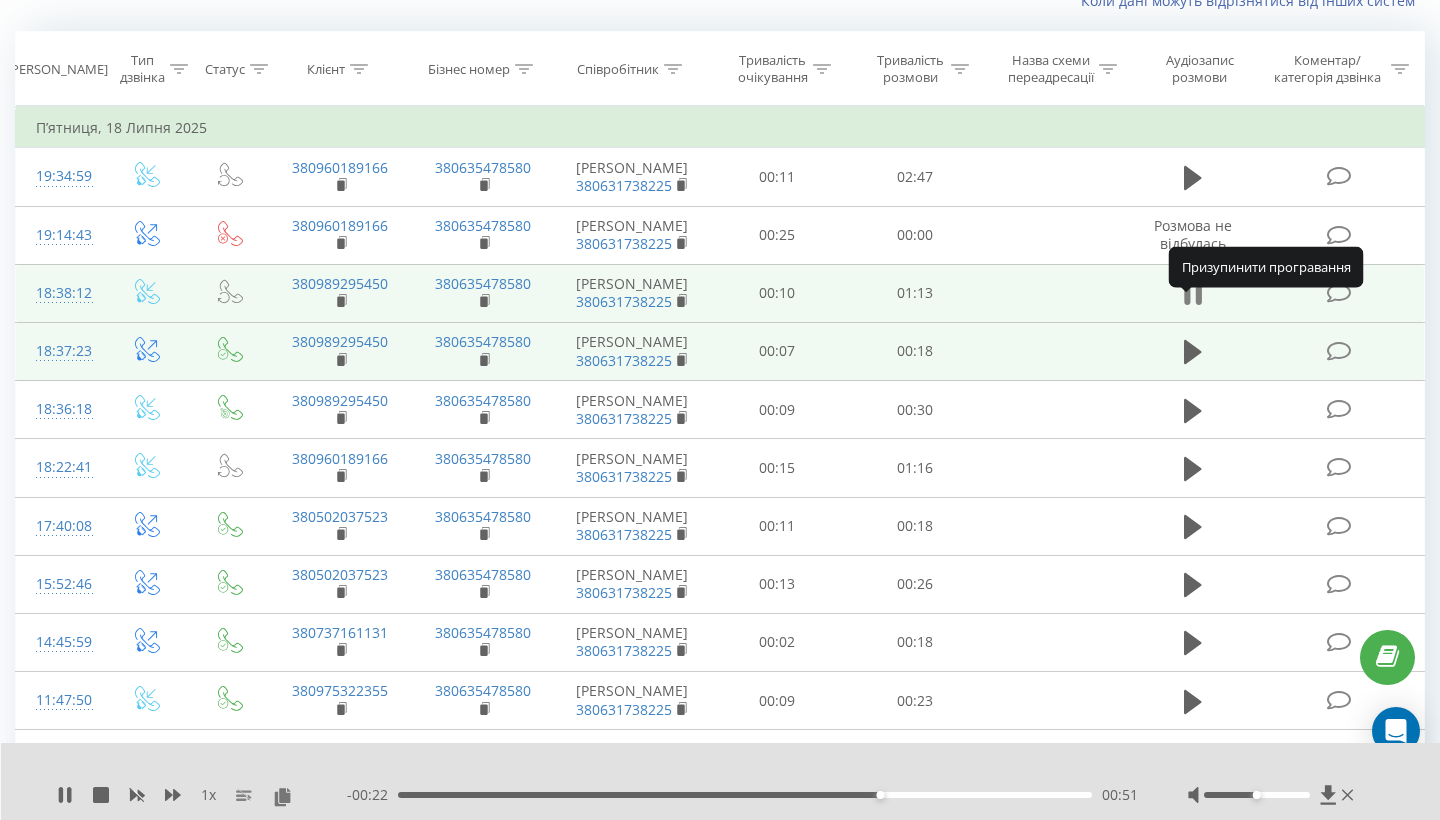 click 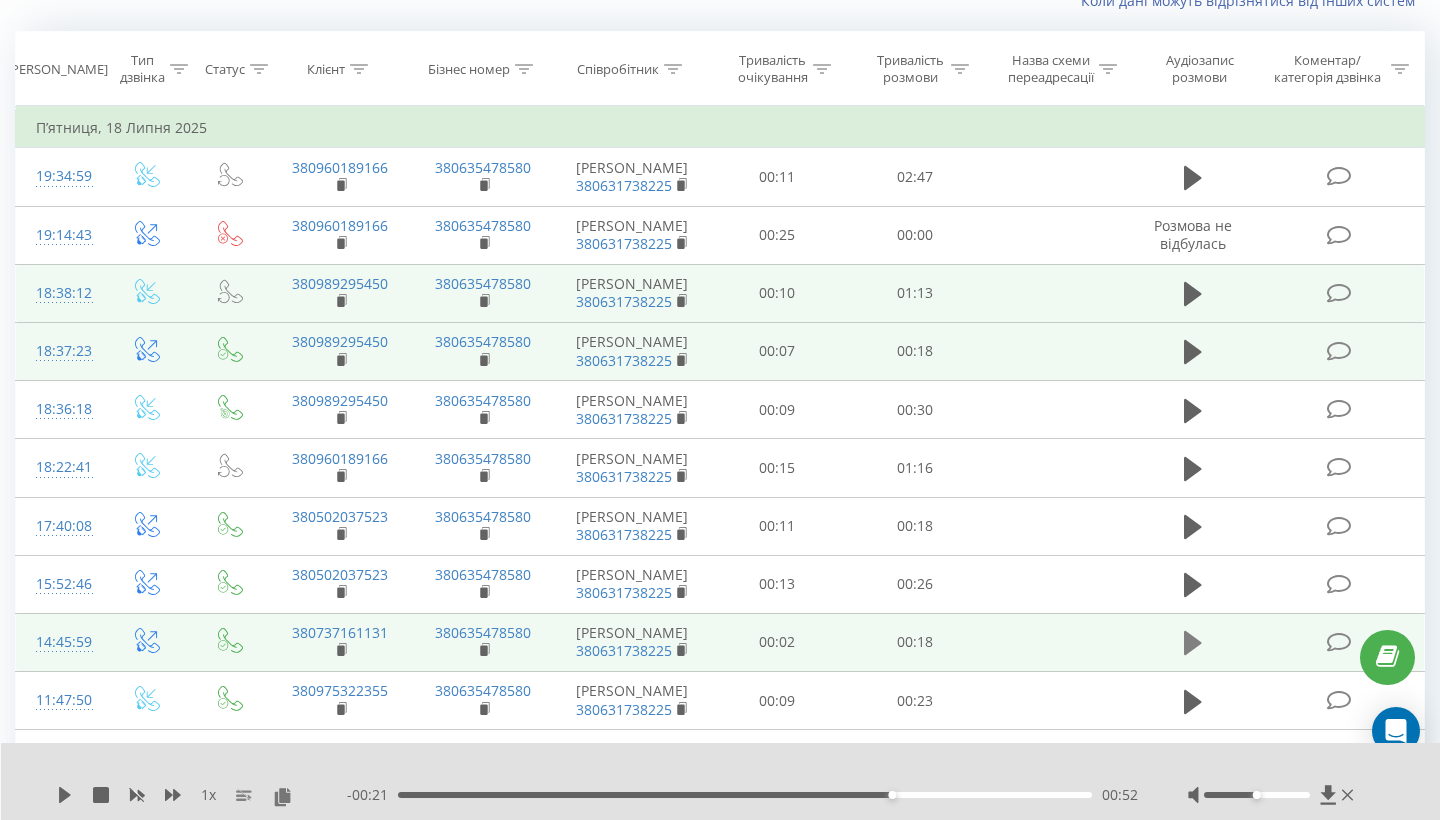 click 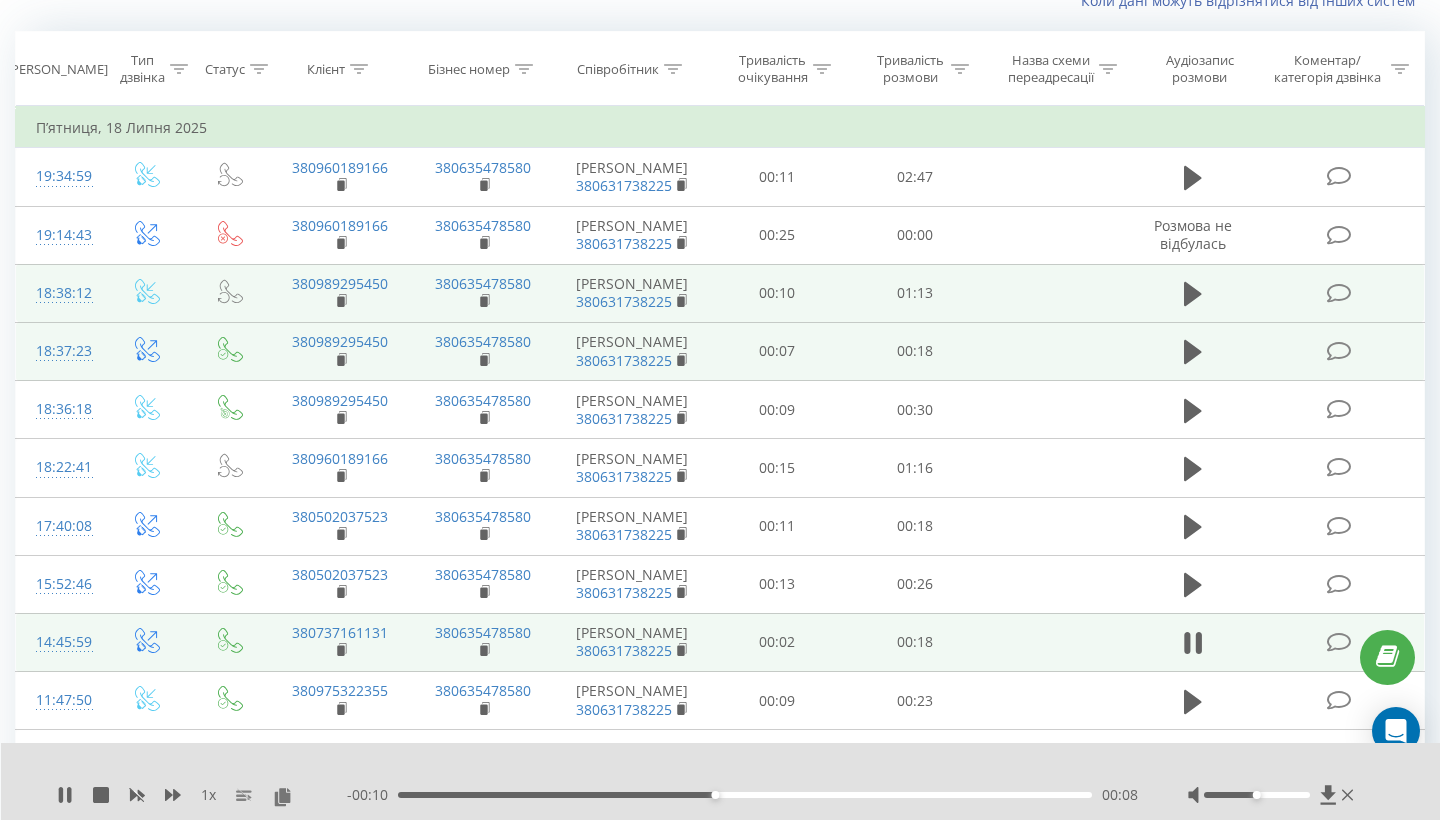 click 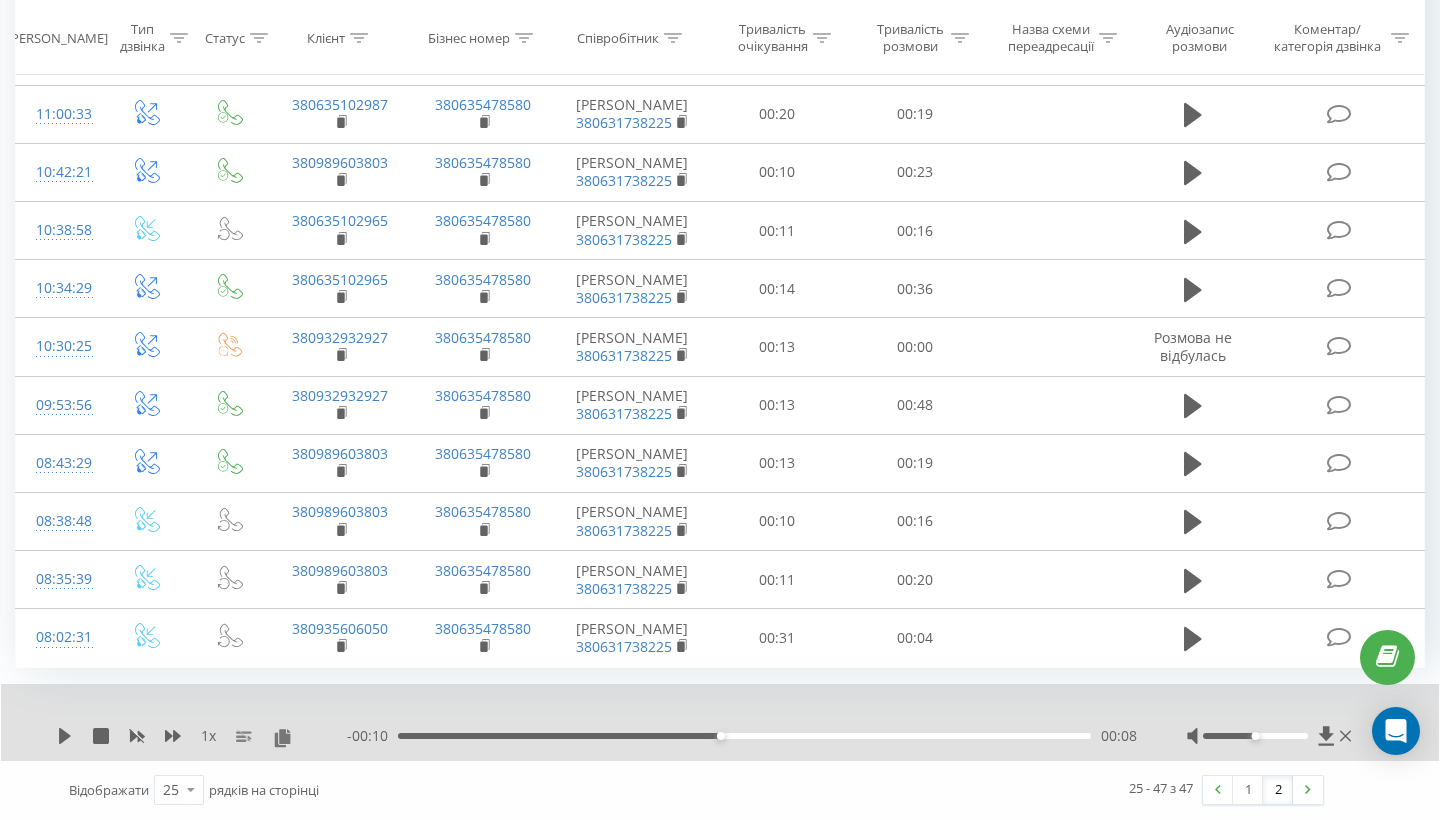 scroll, scrollTop: 924, scrollLeft: 0, axis: vertical 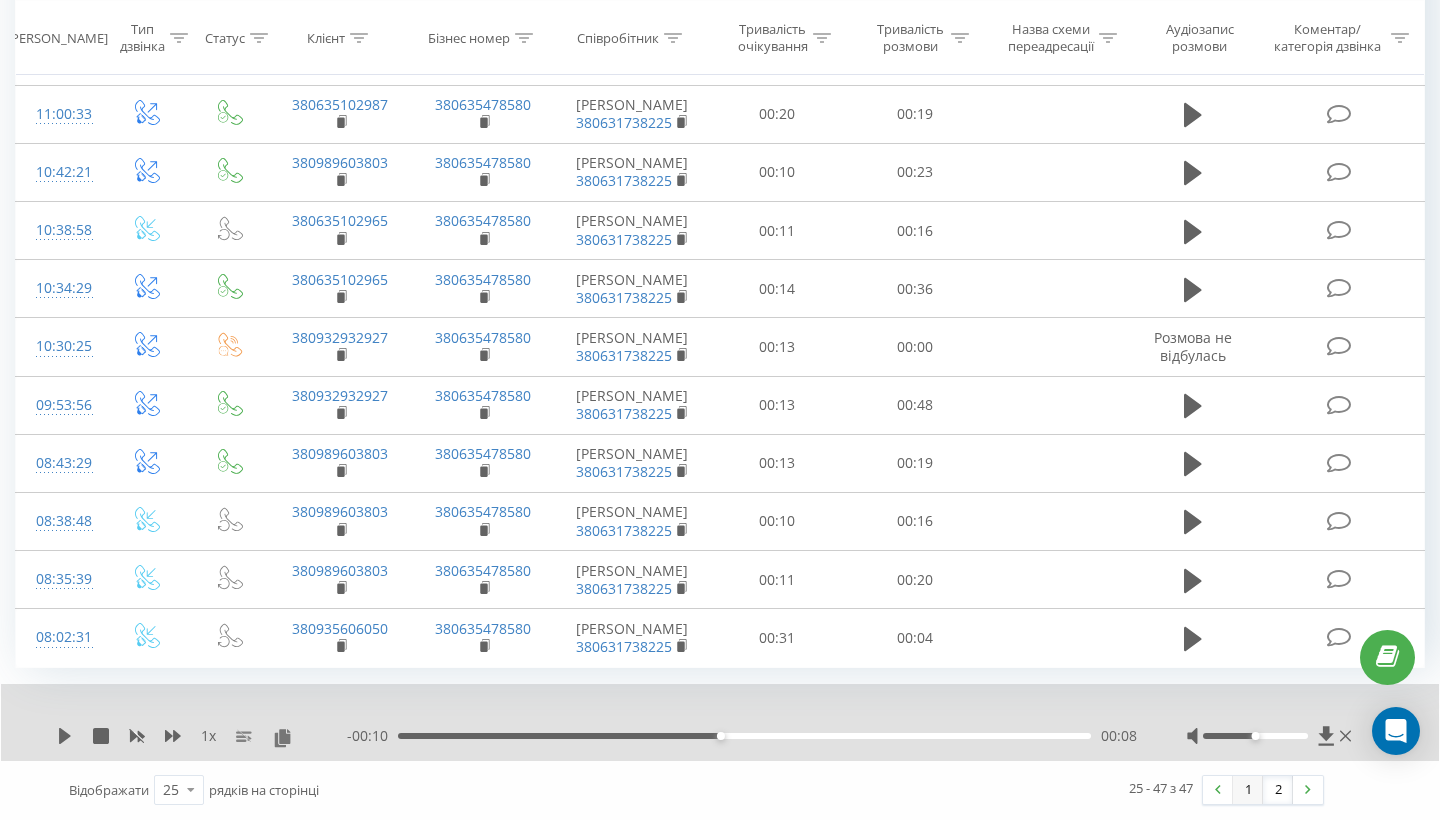 click on "1" at bounding box center [1248, 790] 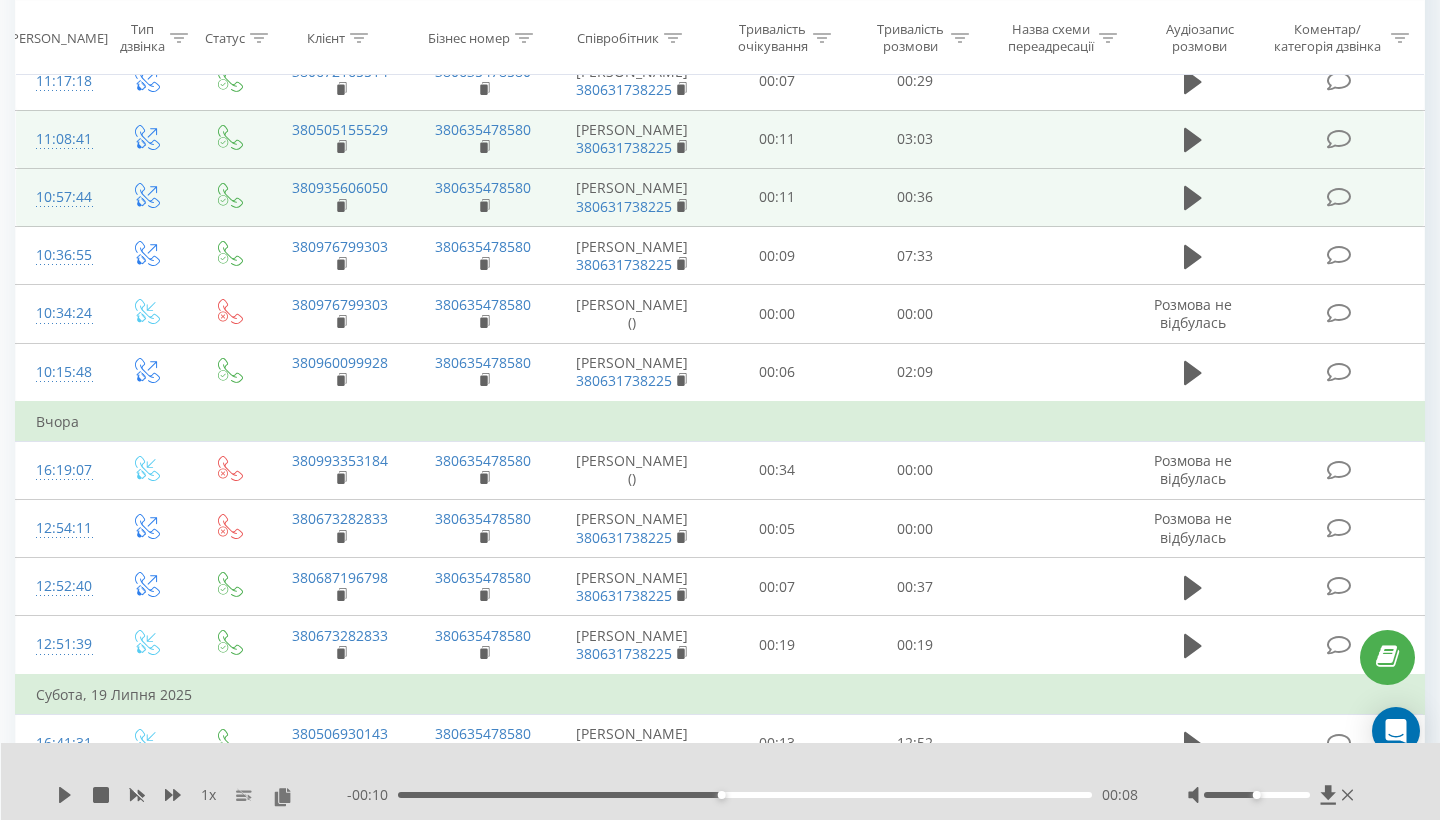 scroll, scrollTop: 315, scrollLeft: 0, axis: vertical 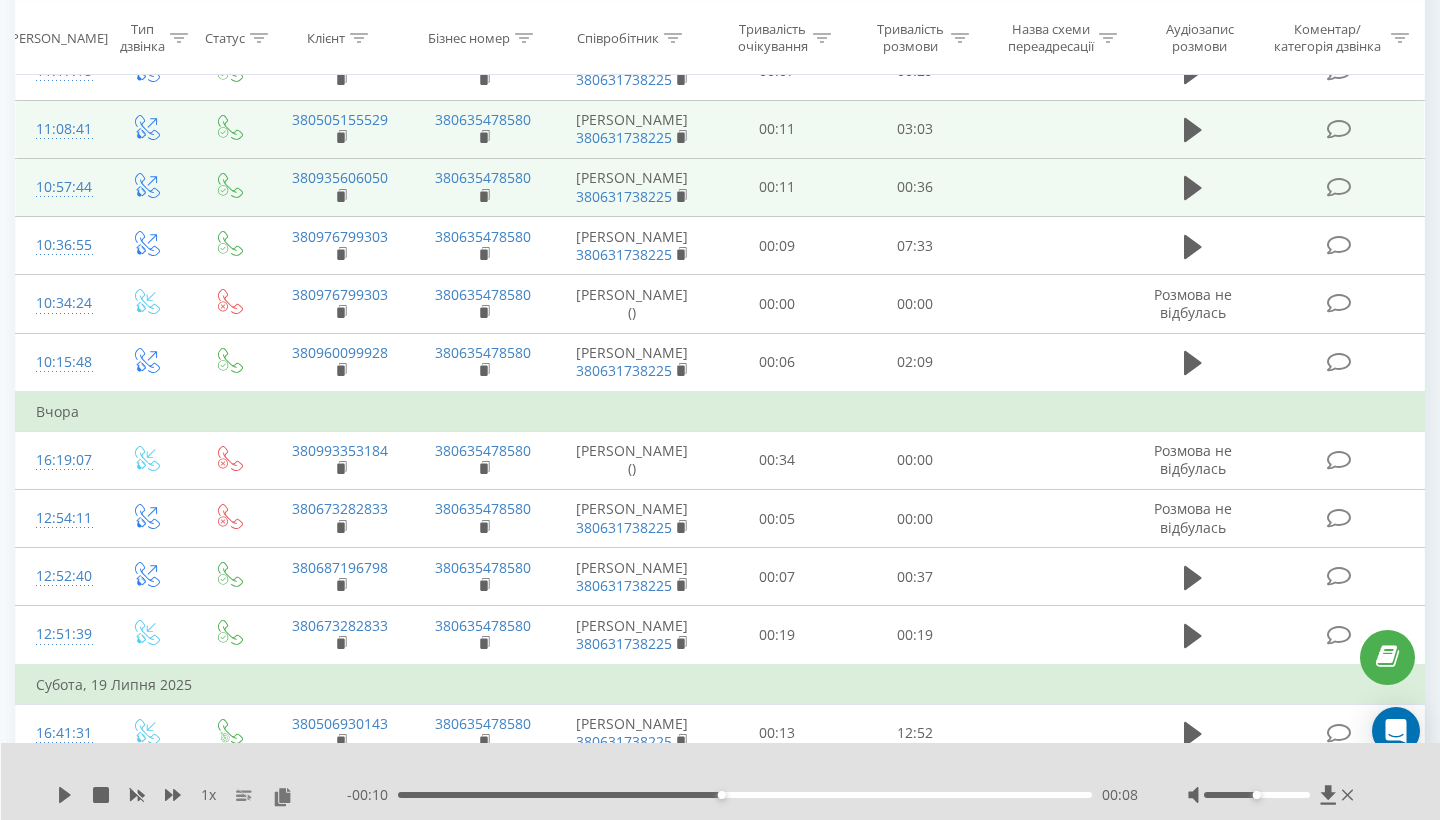 click on "Всі дзвінки Основний Графік Експорт .csv .xls .xlsx [DATE]  -  [DATE] Коли дані можуть відрізнятися вiд інших систем Дата дзвінка Тип дзвінка Статус Клієнт Бізнес номер Співробітник Тривалість очікування Тривалість розмови Назва схеми переадресації Аудіозапис розмови Коментар/категорія дзвінка Фільтрувати за умовою Дорівнює Введіть значення Скасувати OK Фільтрувати за умовою Дорівнює Введіть значення Скасувати OK Фільтрувати за умовою Містить Скасувати OK Фільтрувати за умовою Містить Скасувати OK Фільтрувати за умовою Містить Скасувати OK Дорівнює Скасувати" at bounding box center [720, 669] 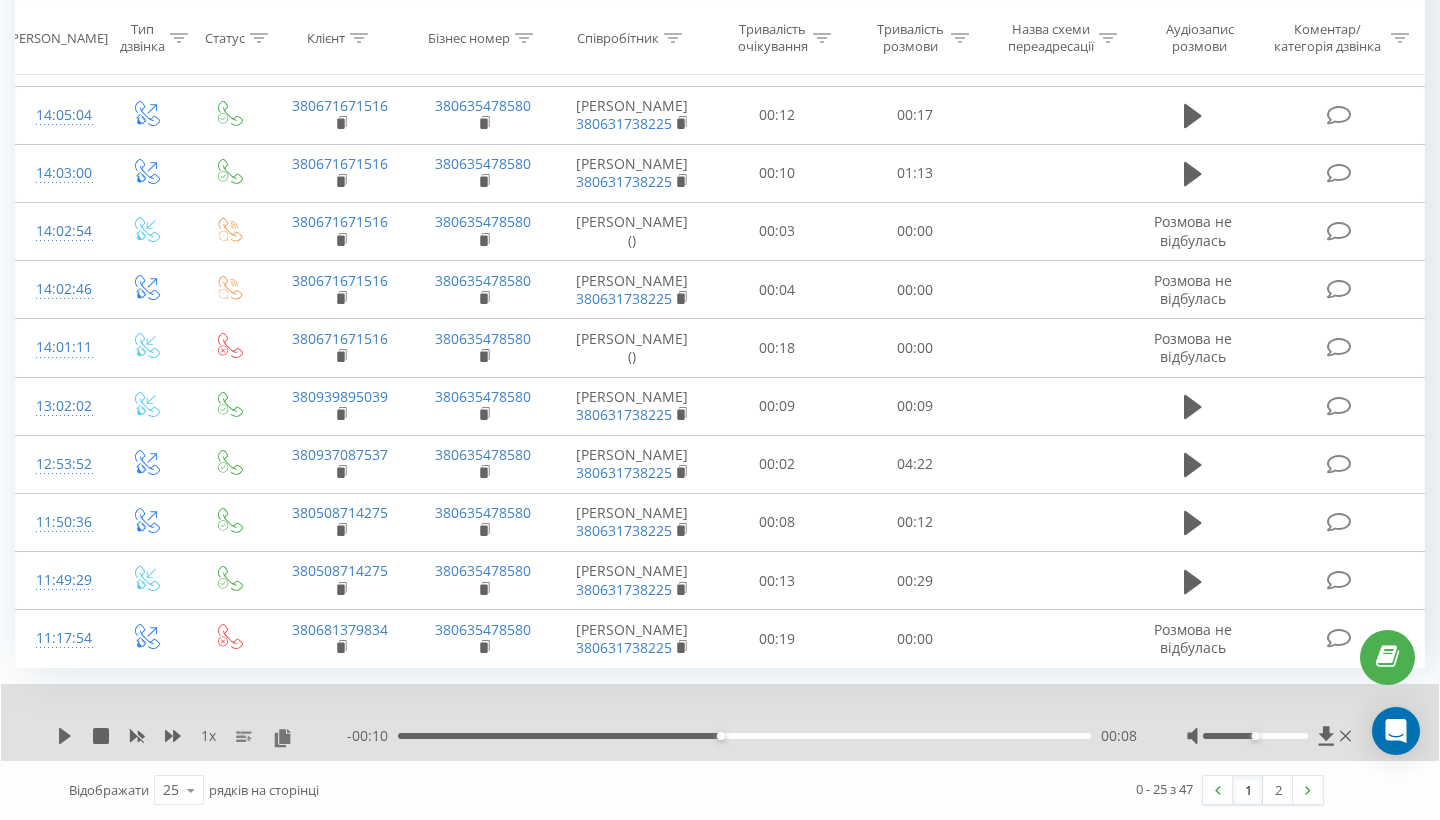 scroll, scrollTop: 1178, scrollLeft: 0, axis: vertical 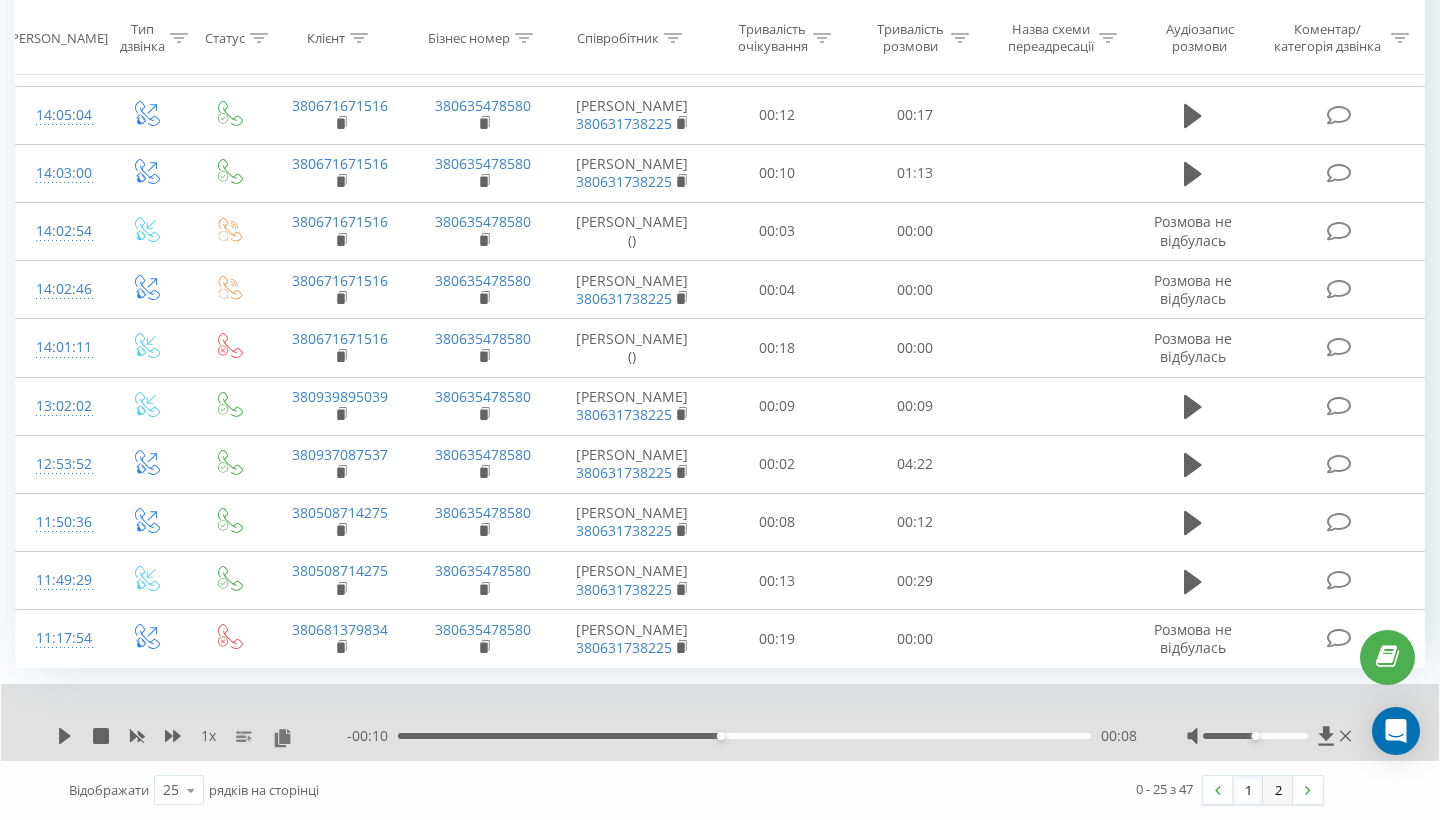 click on "2" at bounding box center [1278, 790] 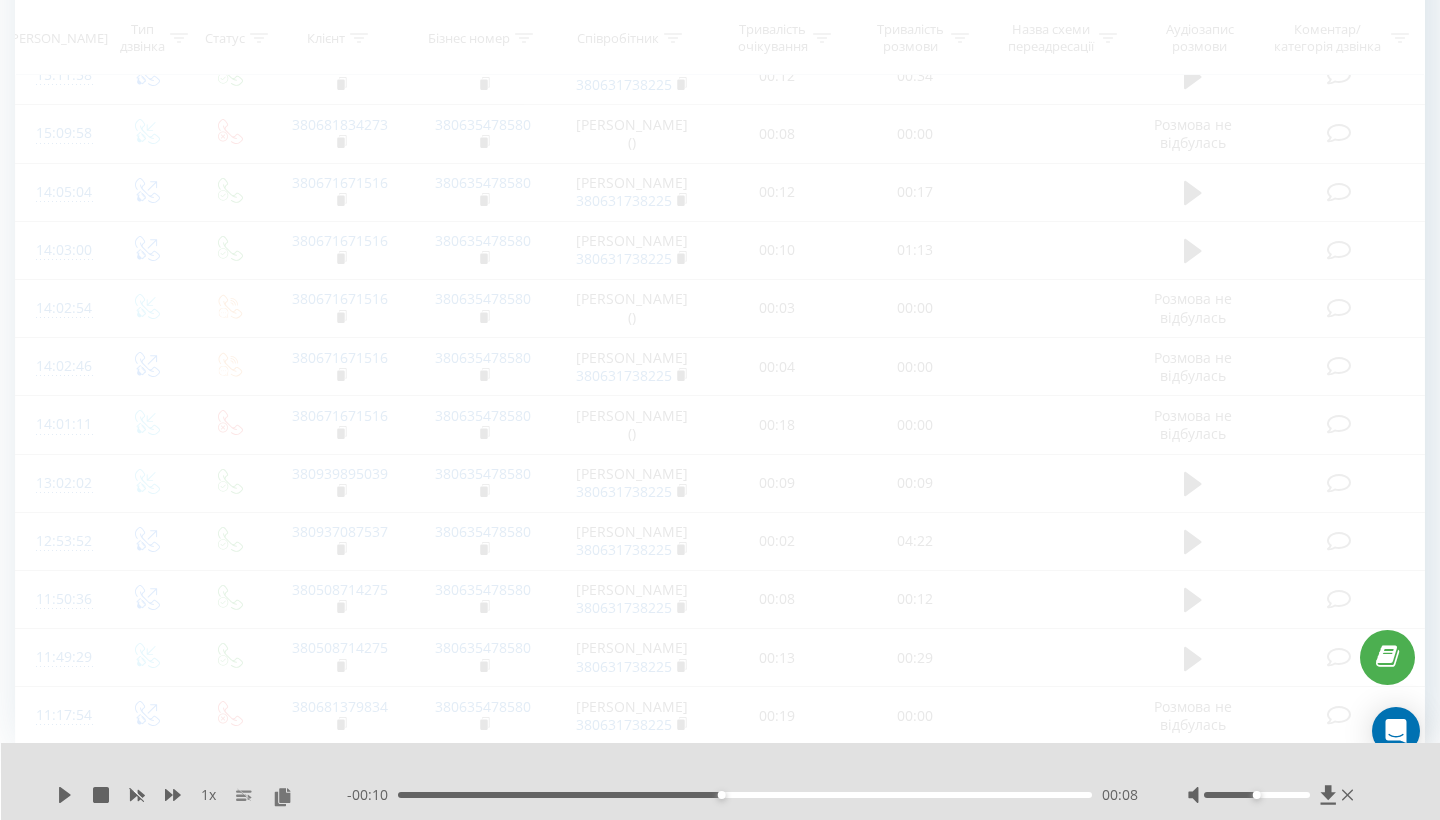 scroll, scrollTop: 151, scrollLeft: 0, axis: vertical 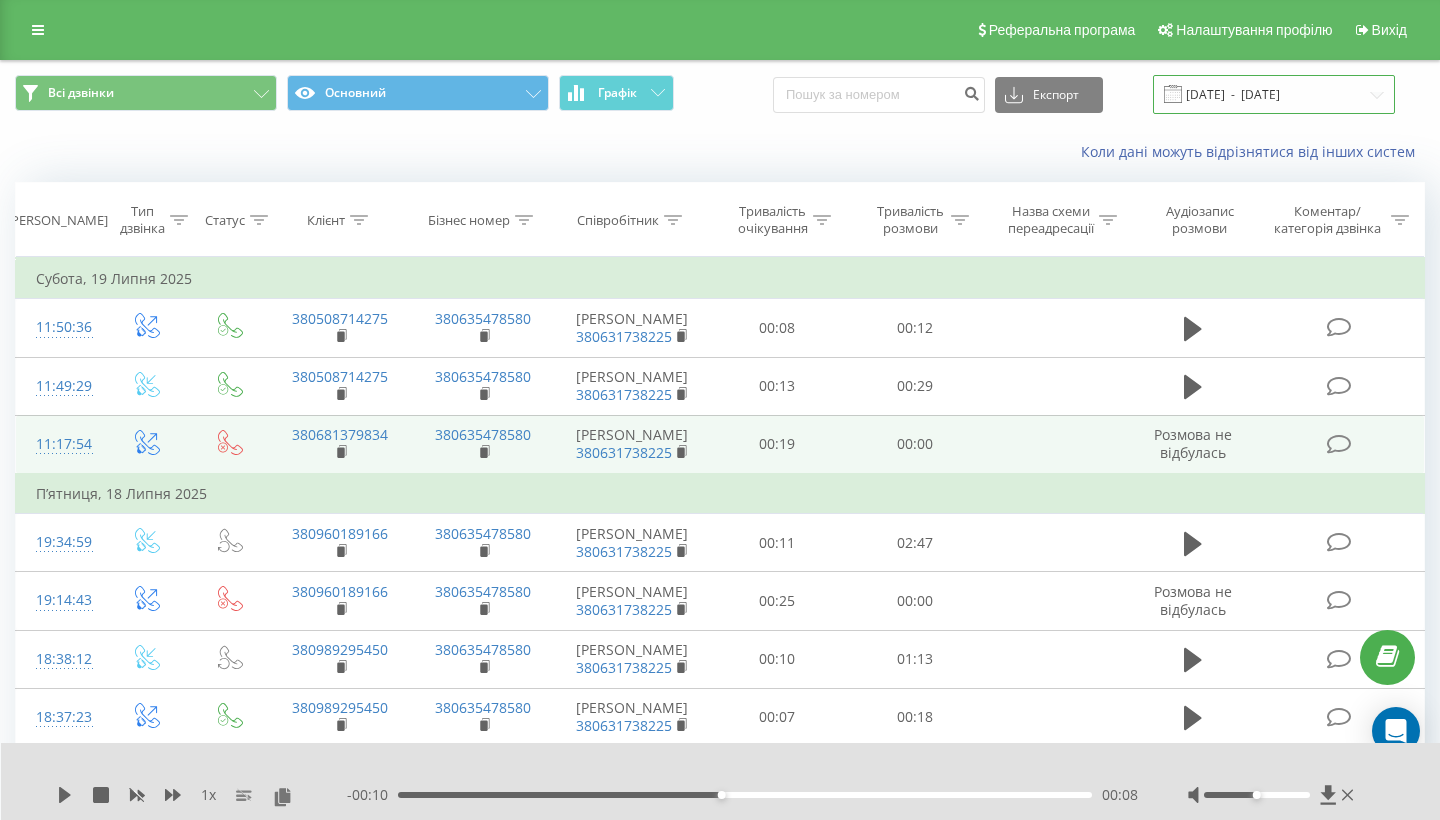 click on "[DATE]  -  [DATE]" at bounding box center [1274, 94] 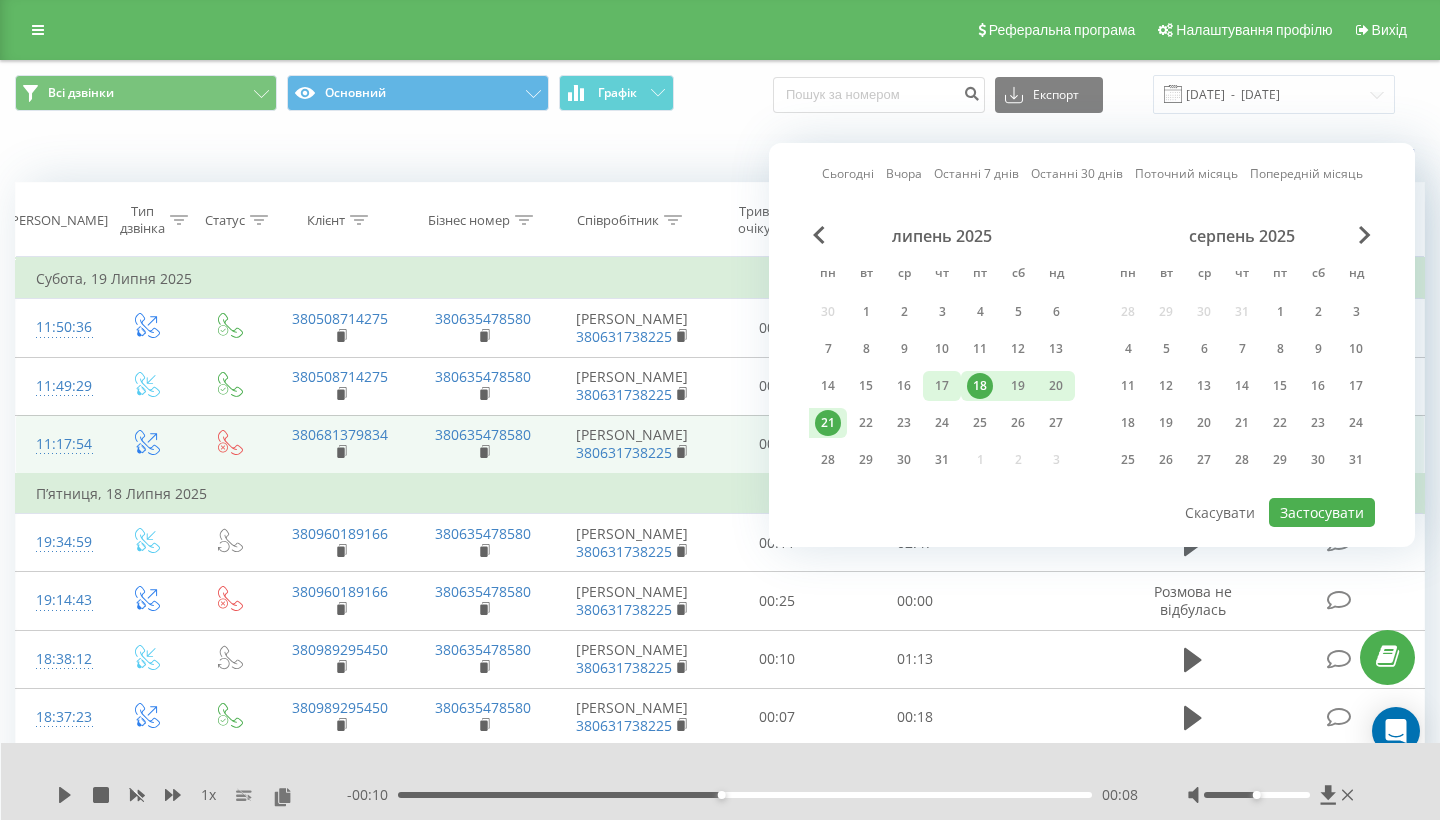 click on "17" at bounding box center [942, 386] 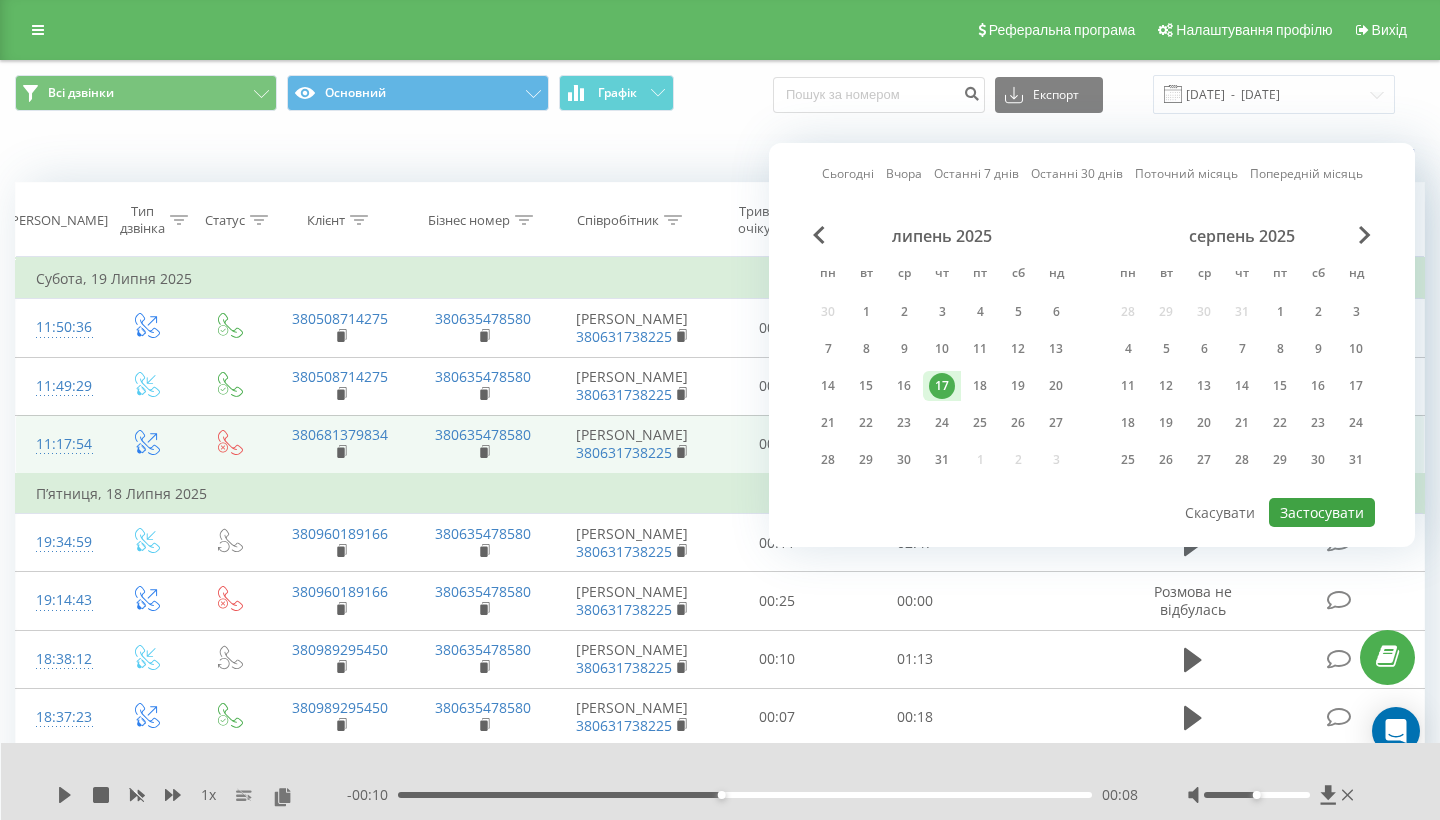 click on "Застосувати" at bounding box center [1322, 512] 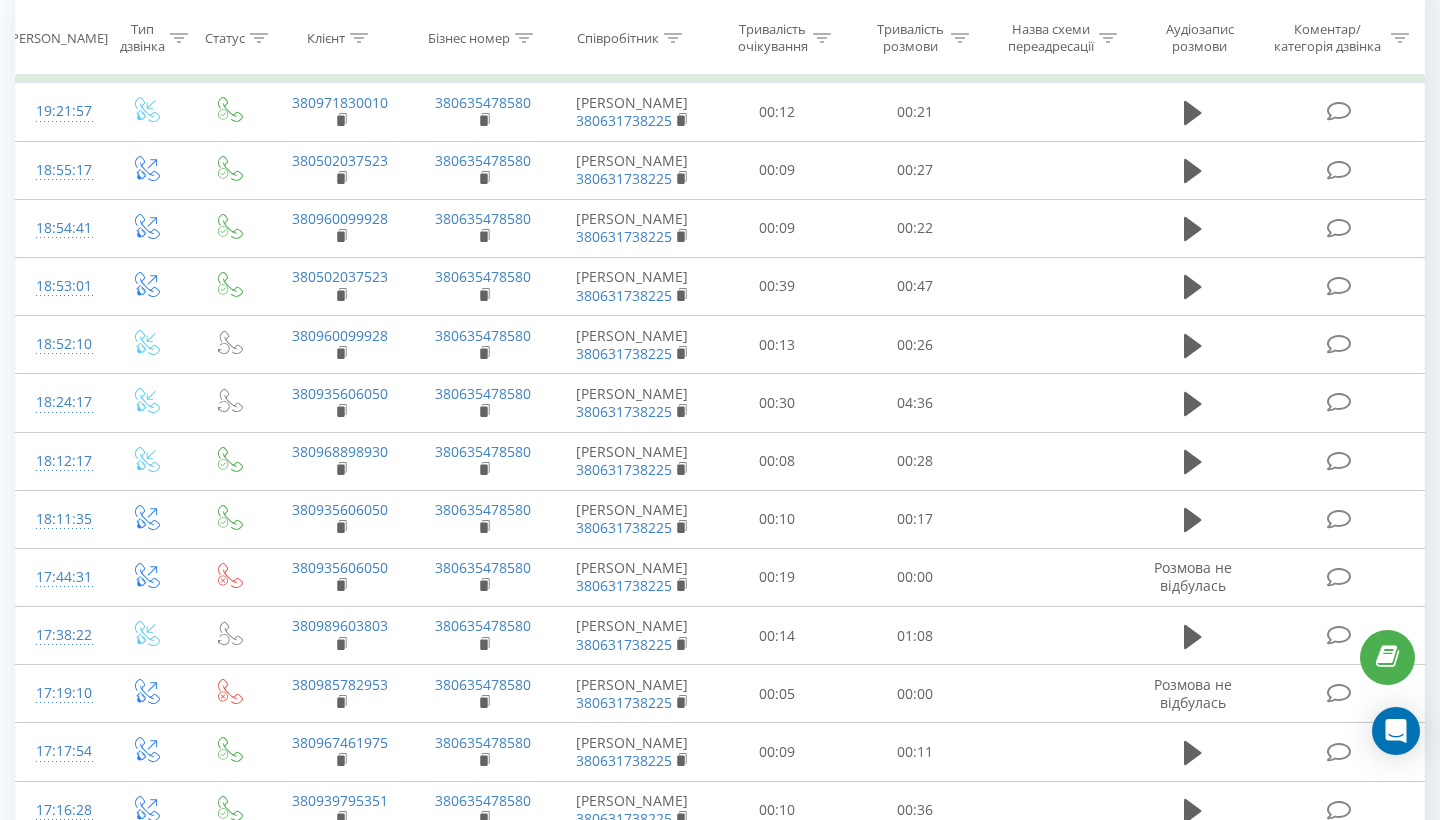 scroll, scrollTop: 217, scrollLeft: 0, axis: vertical 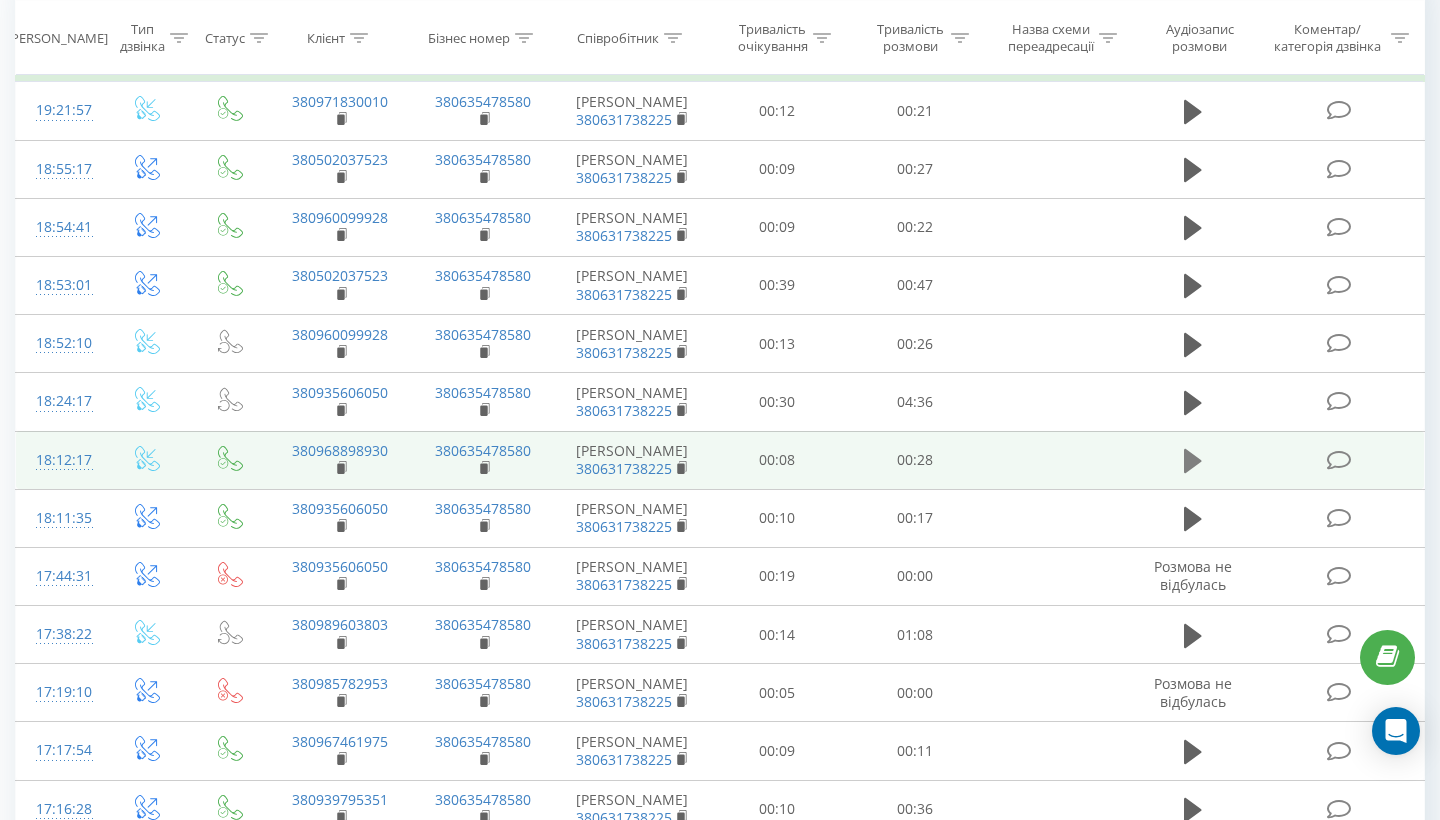 click 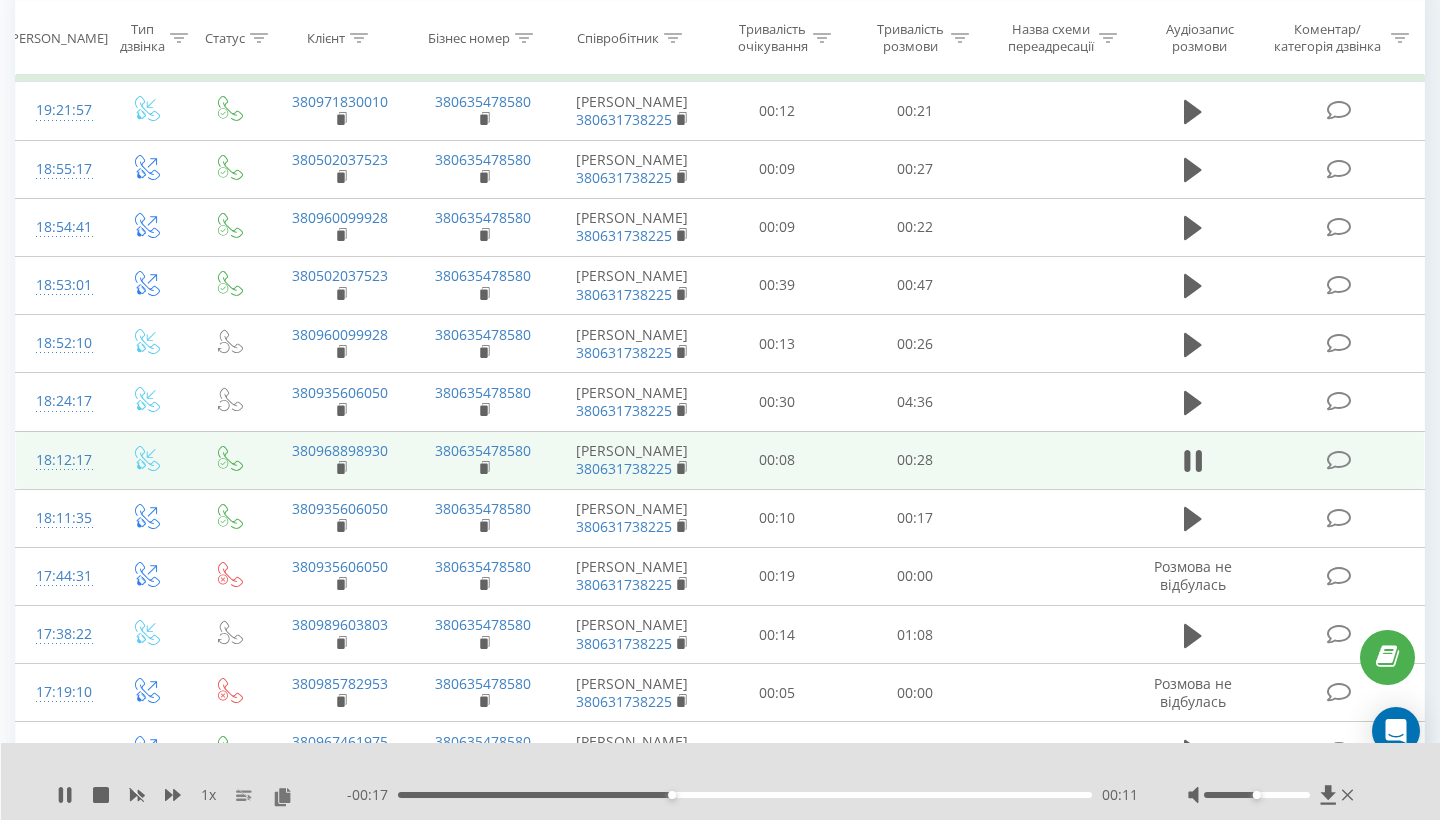 click 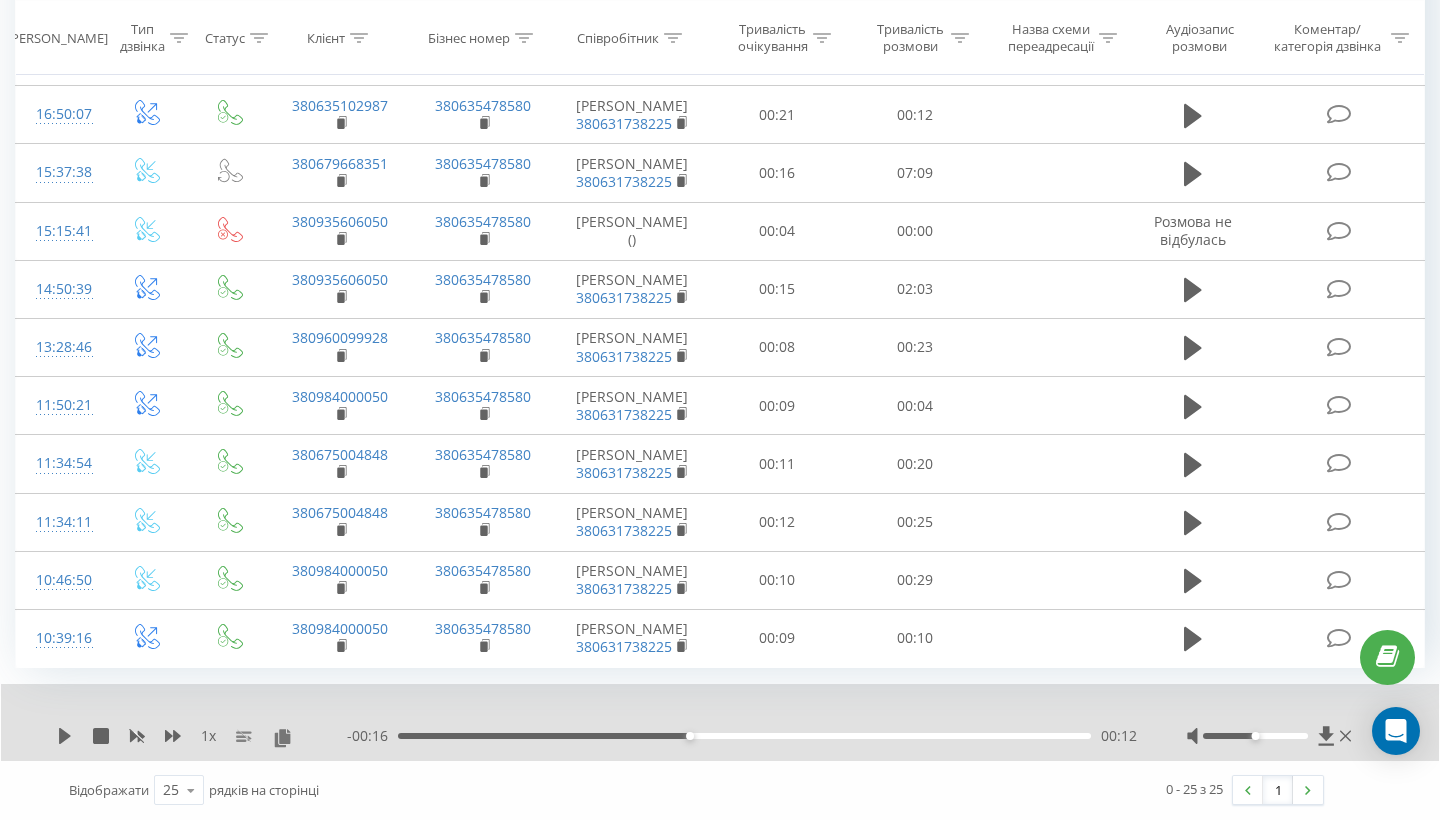 scroll, scrollTop: 1098, scrollLeft: 0, axis: vertical 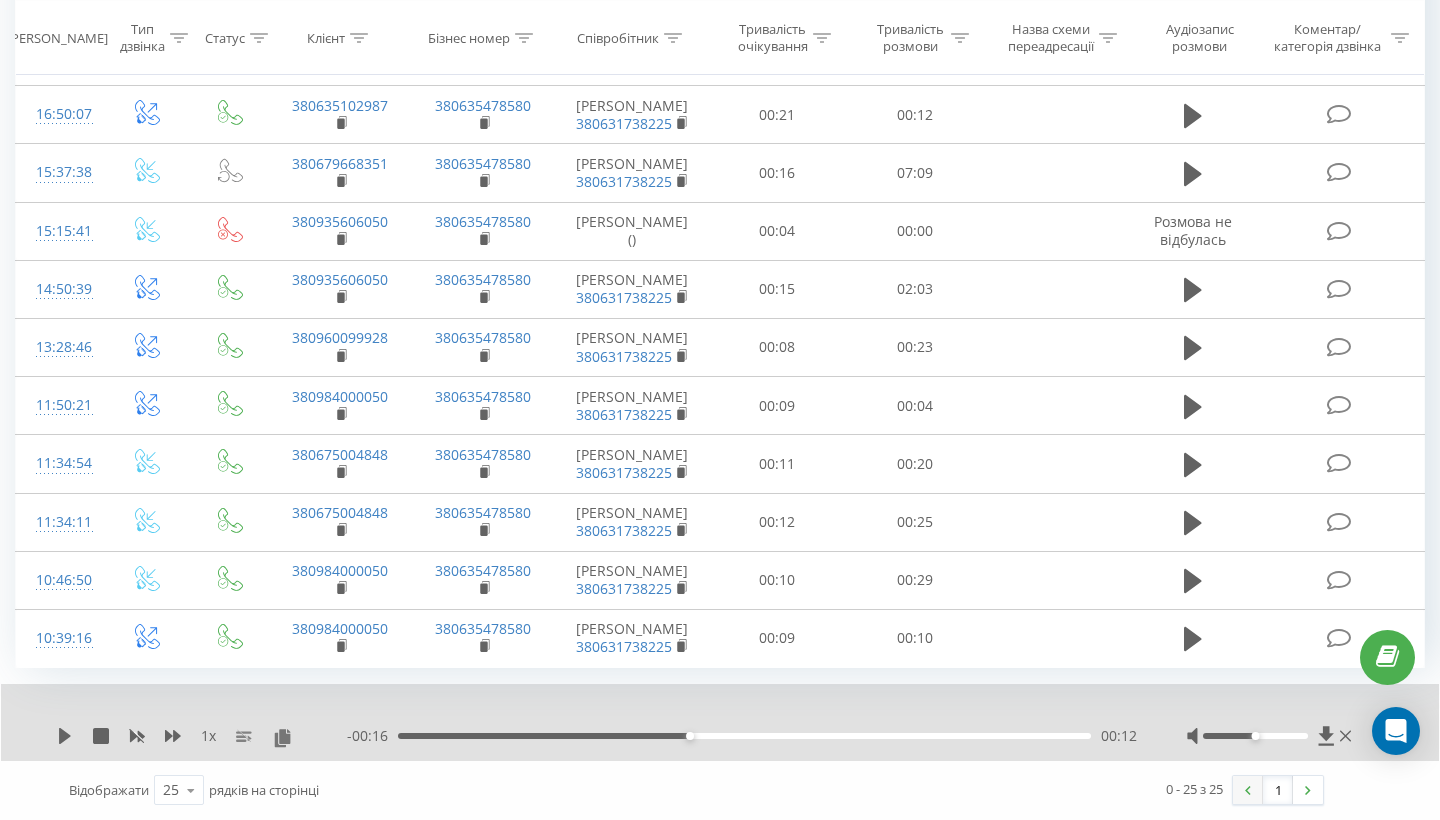 click at bounding box center (1248, 790) 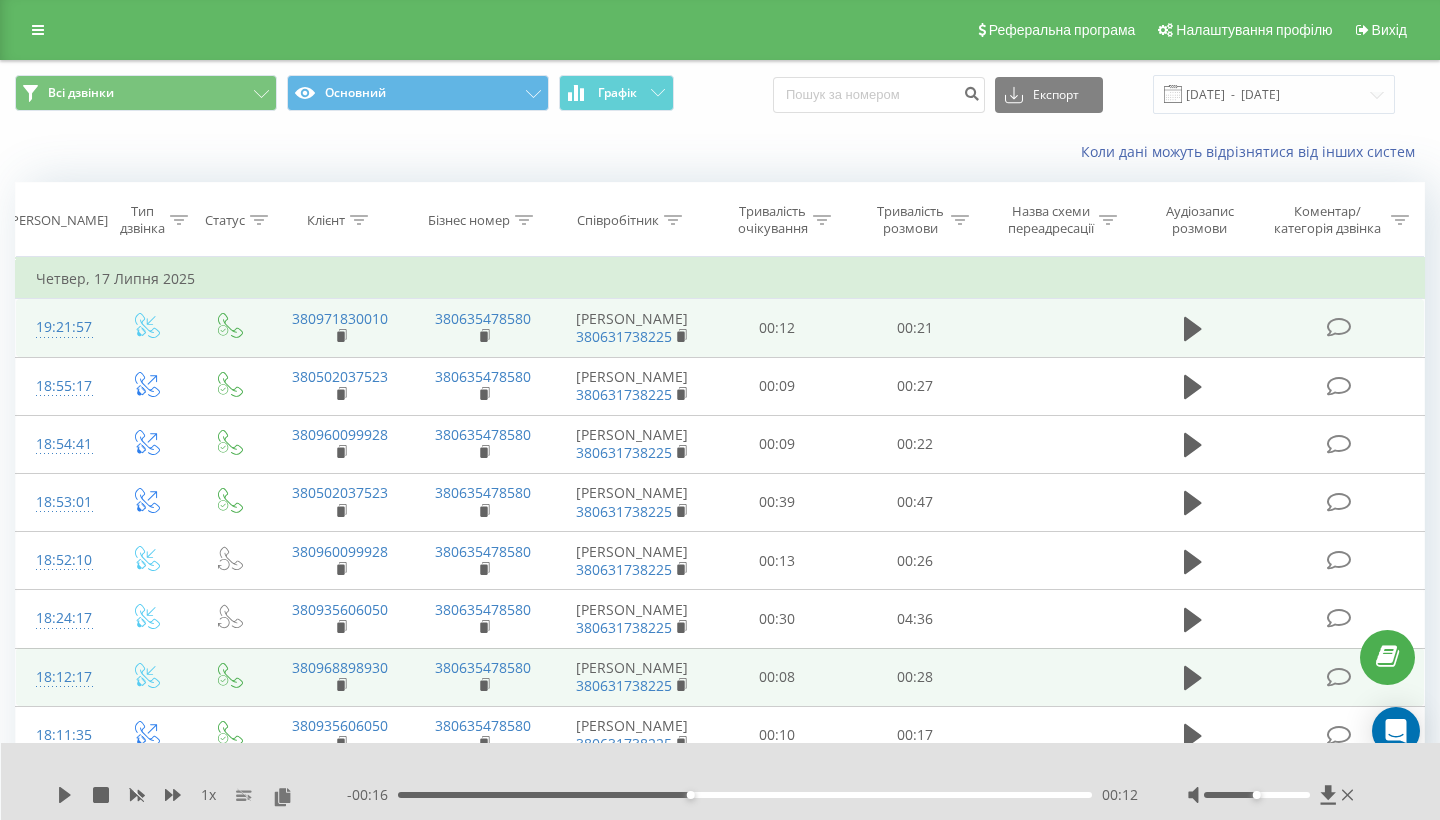 scroll, scrollTop: 0, scrollLeft: 0, axis: both 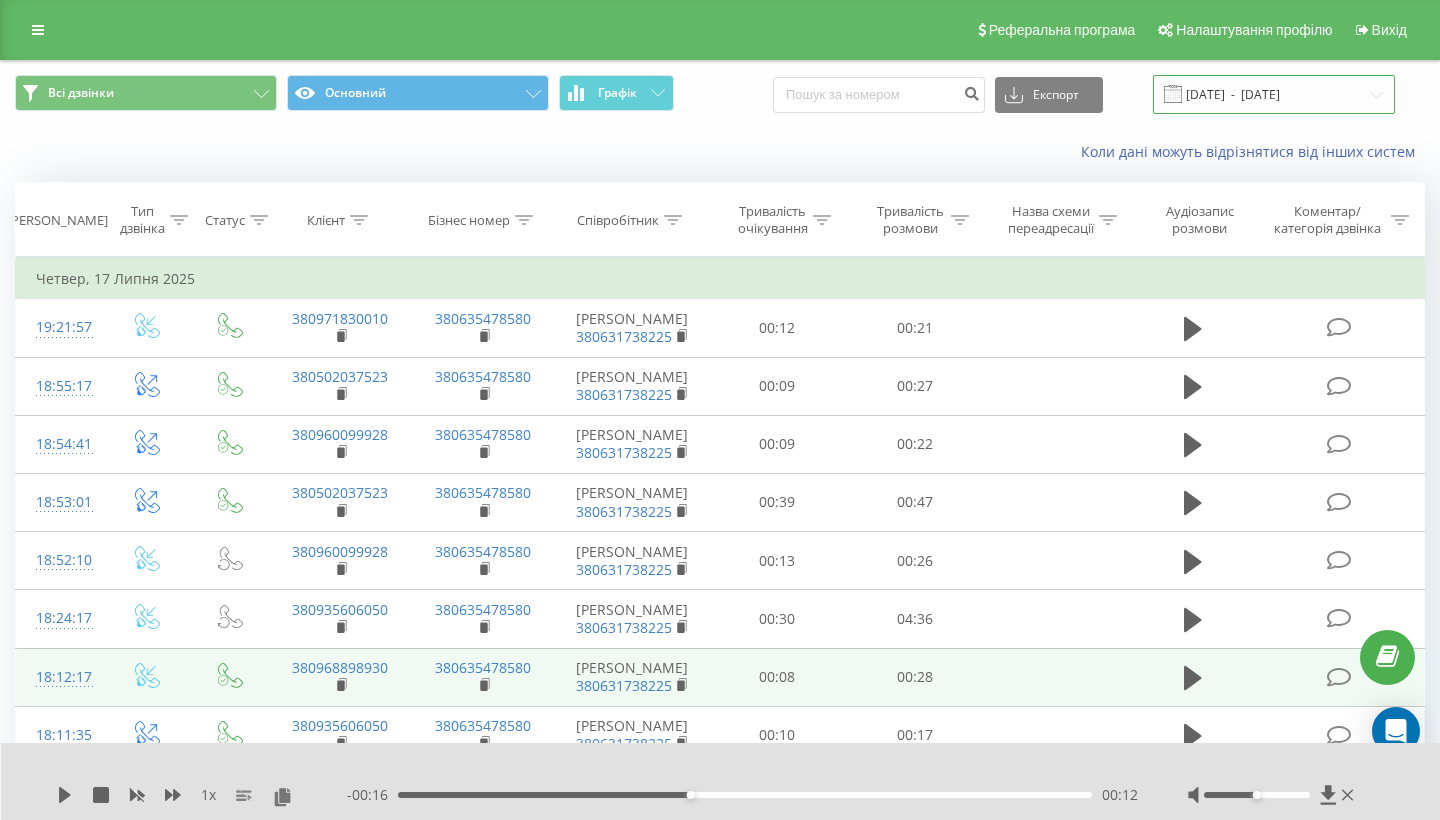 click on "[DATE]  -  [DATE]" at bounding box center [1274, 94] 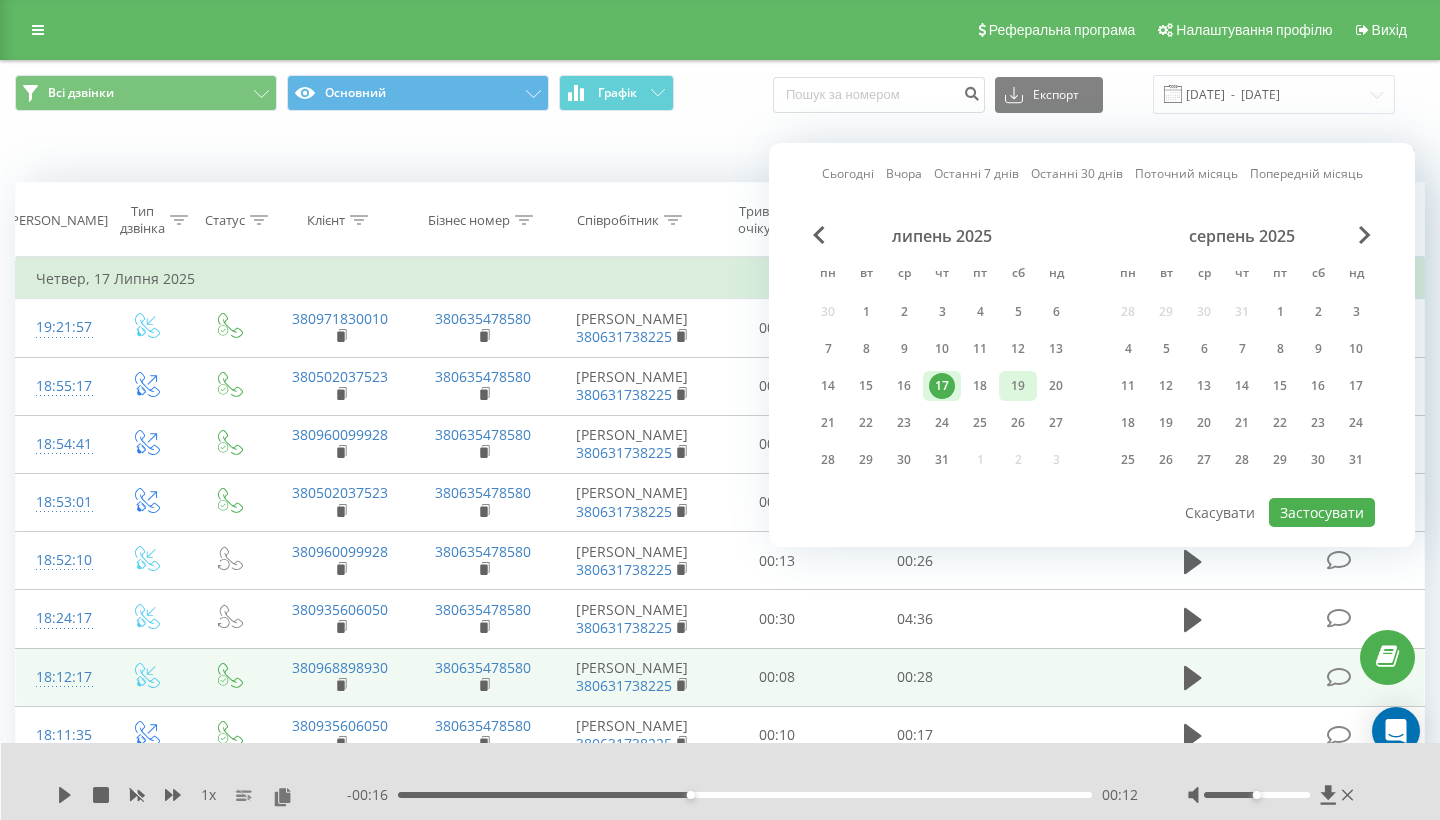 click on "19" at bounding box center [1018, 386] 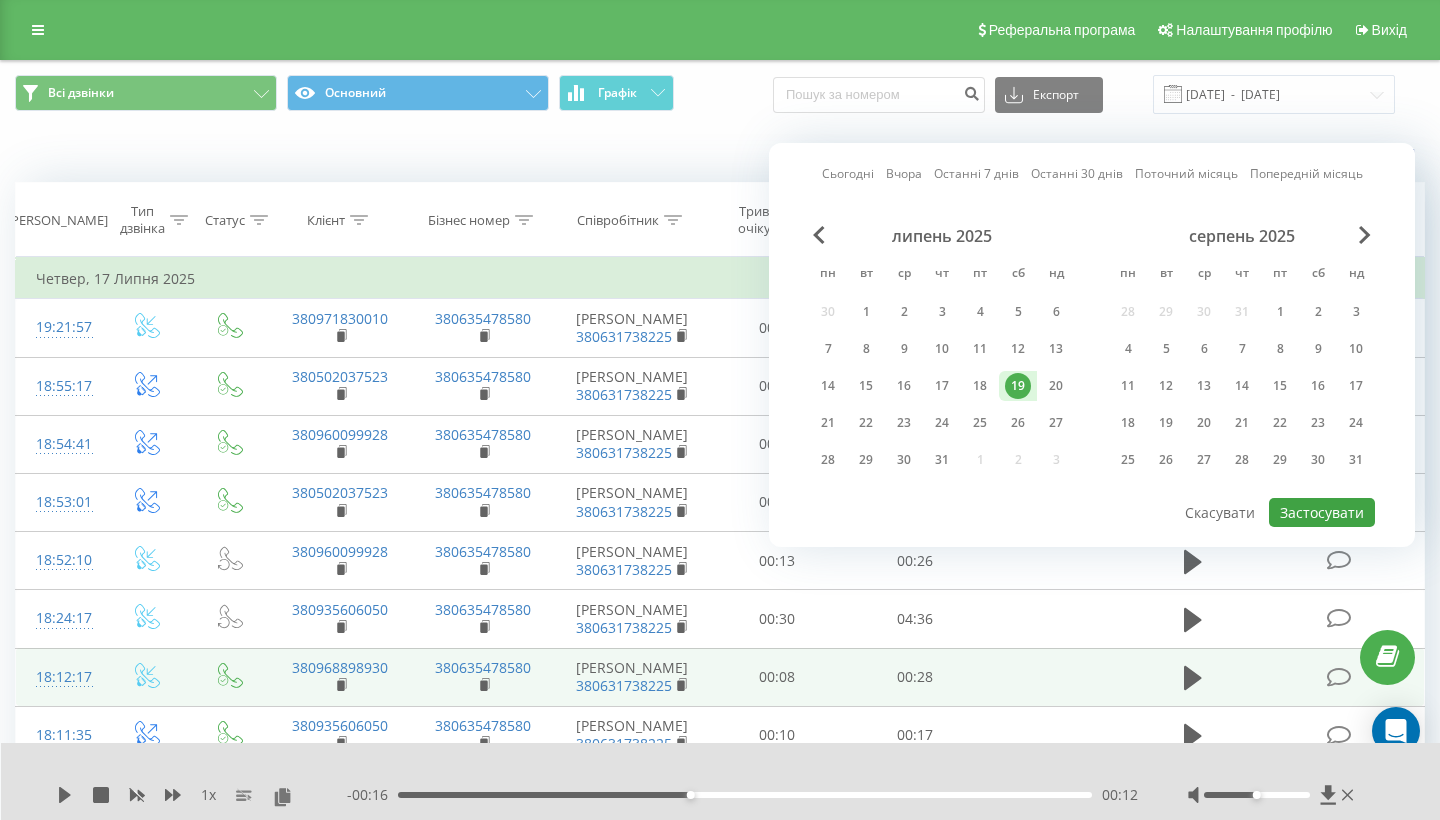 click on "Застосувати" at bounding box center (1322, 512) 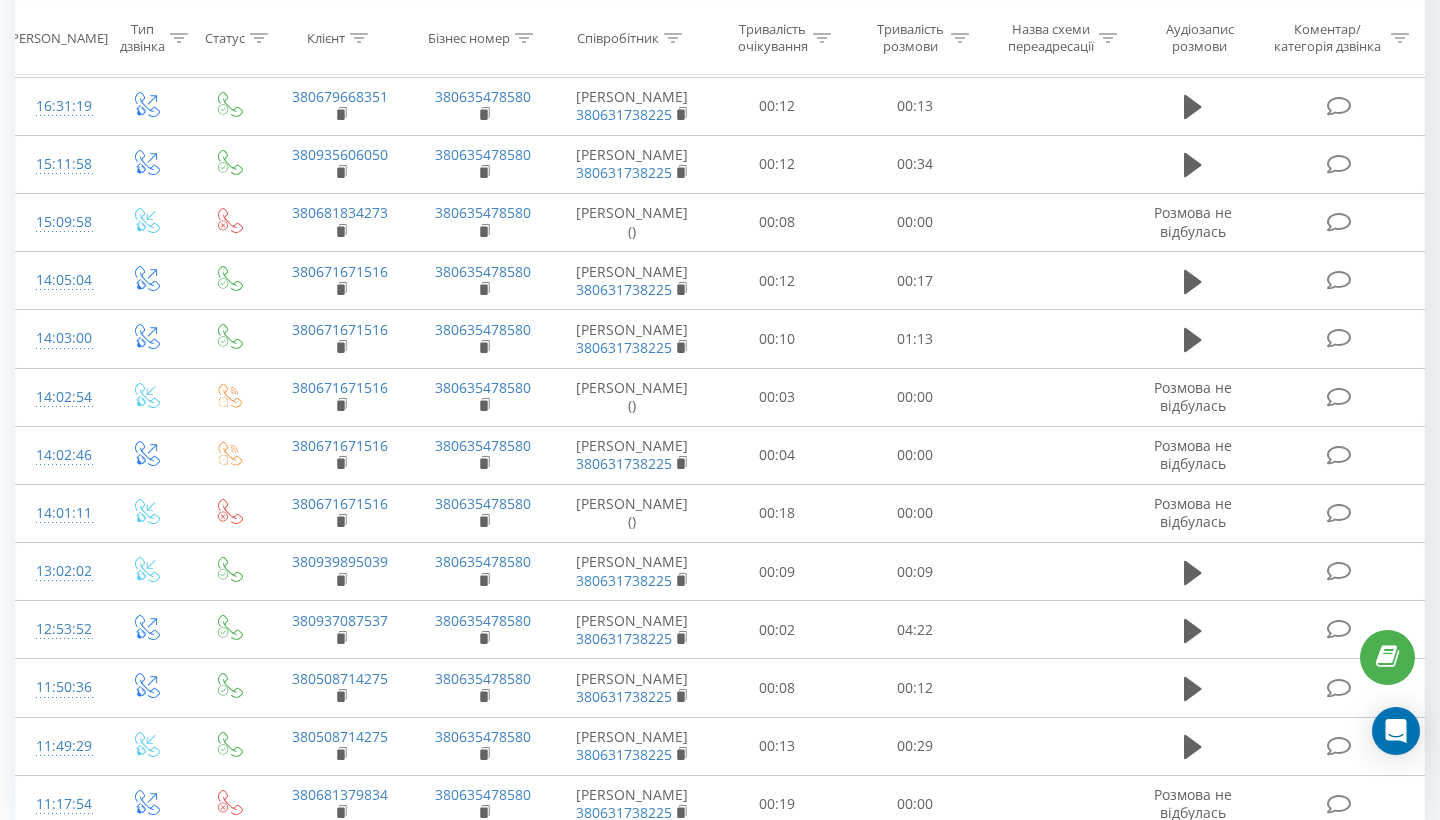 scroll, scrollTop: 301, scrollLeft: 0, axis: vertical 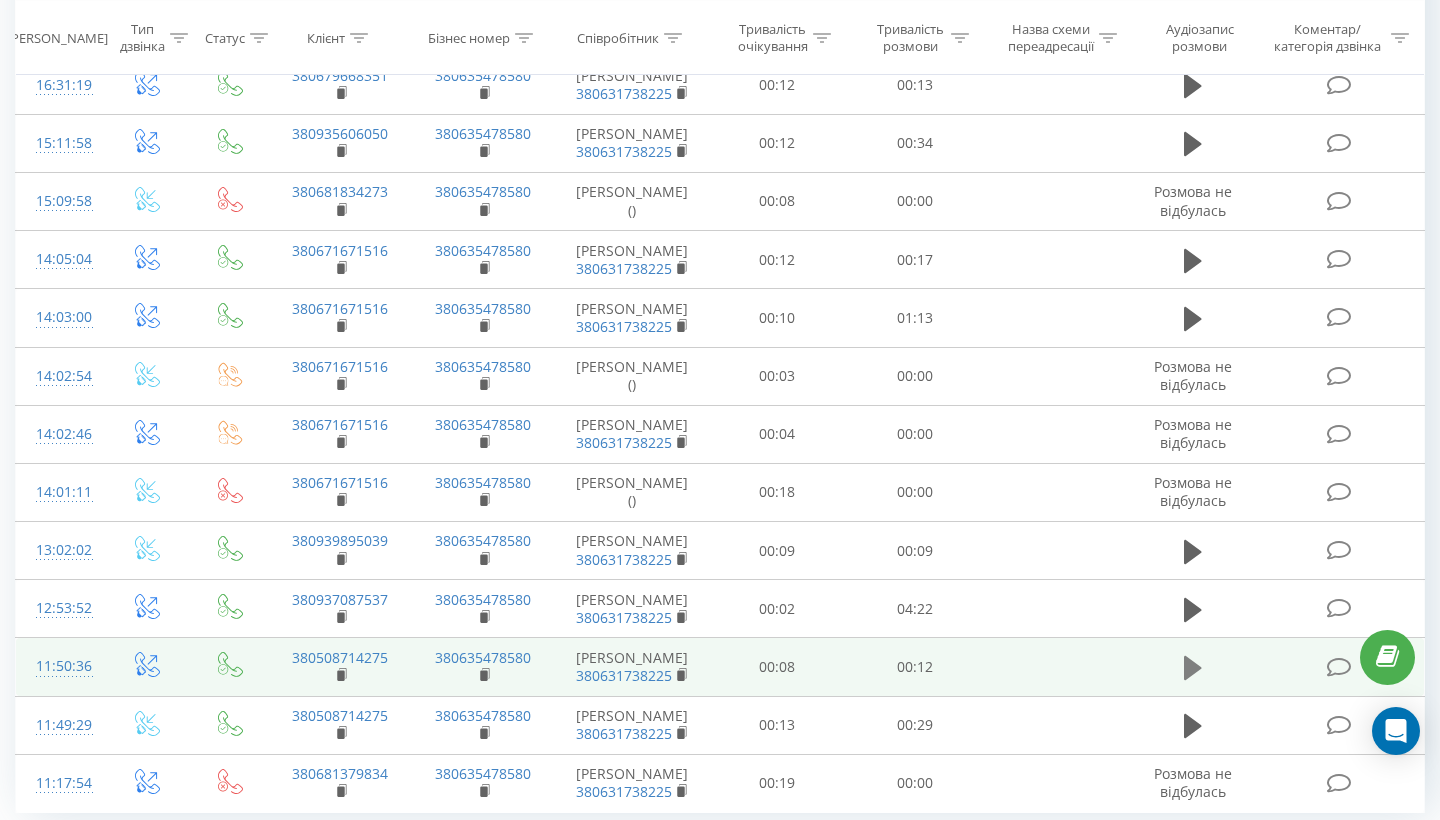 click 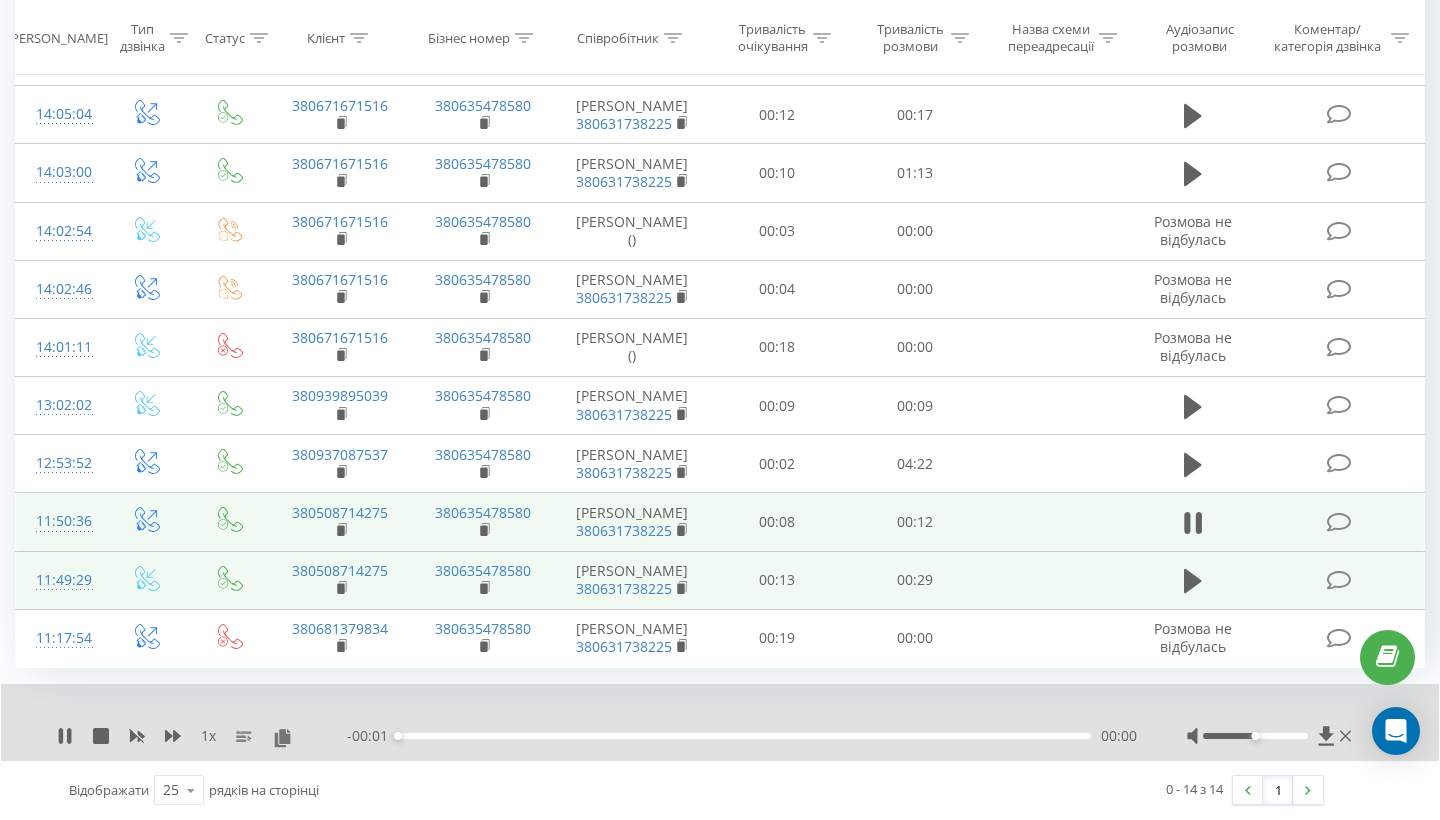 scroll, scrollTop: 460, scrollLeft: 0, axis: vertical 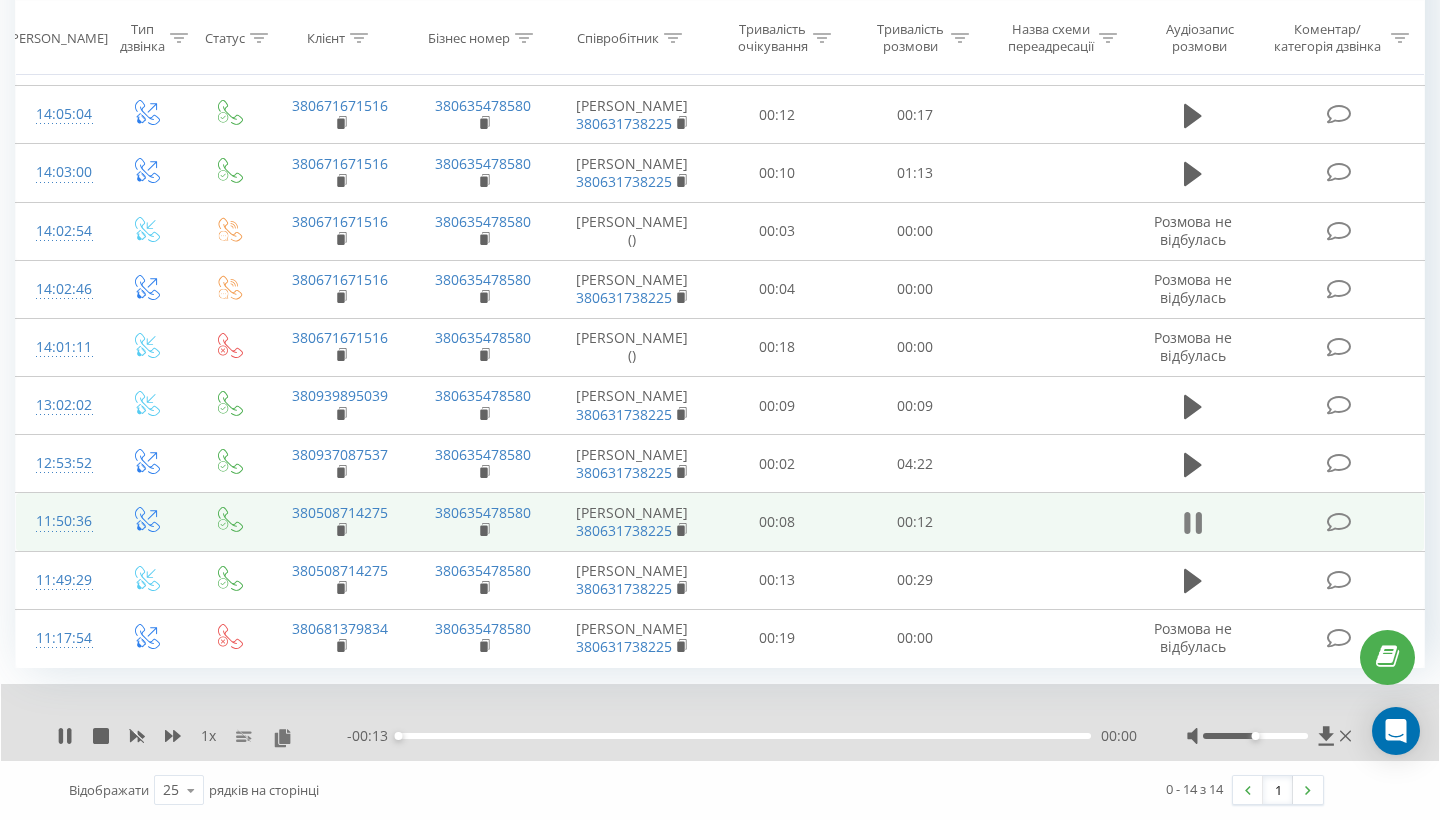 click 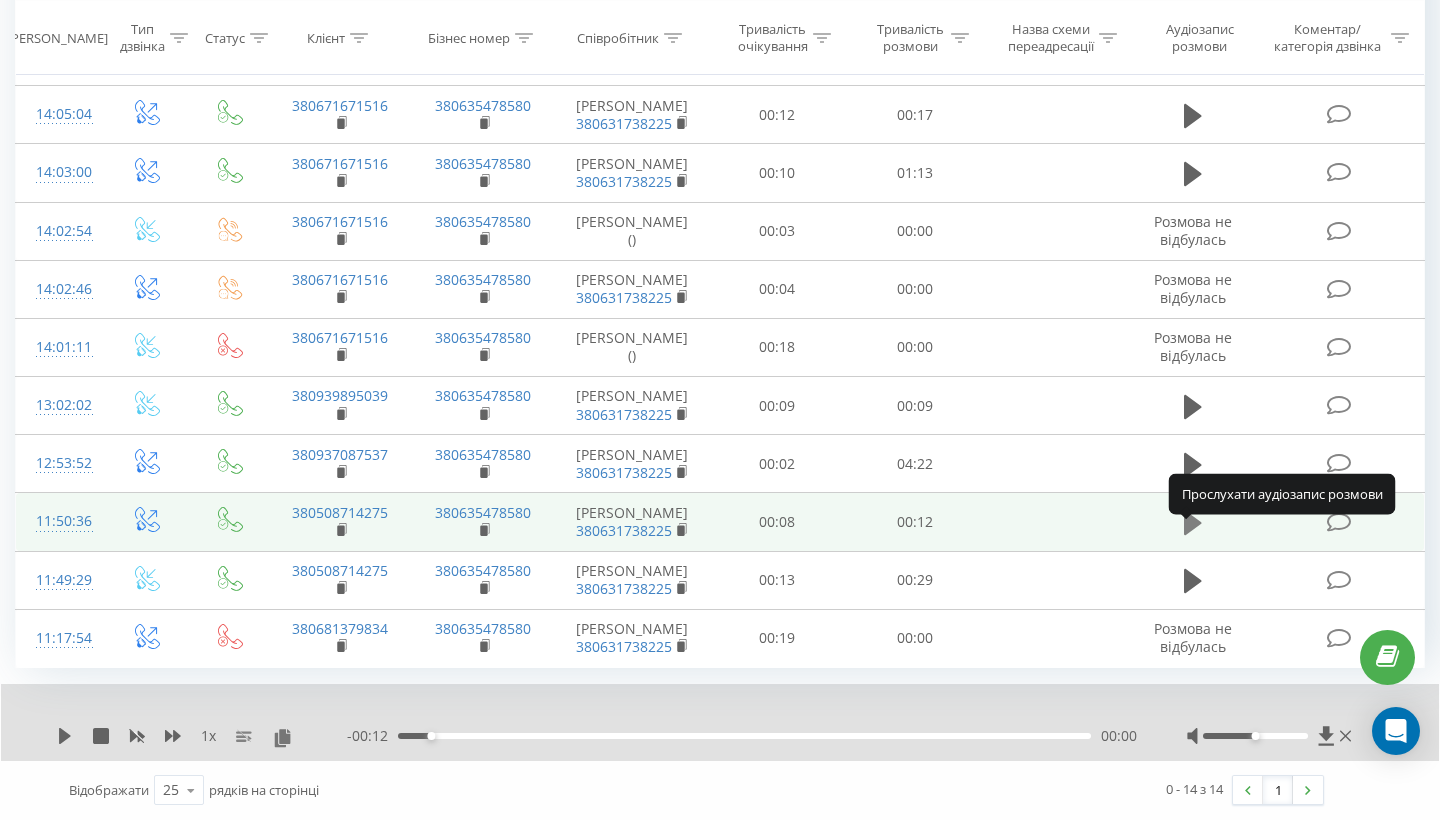 click 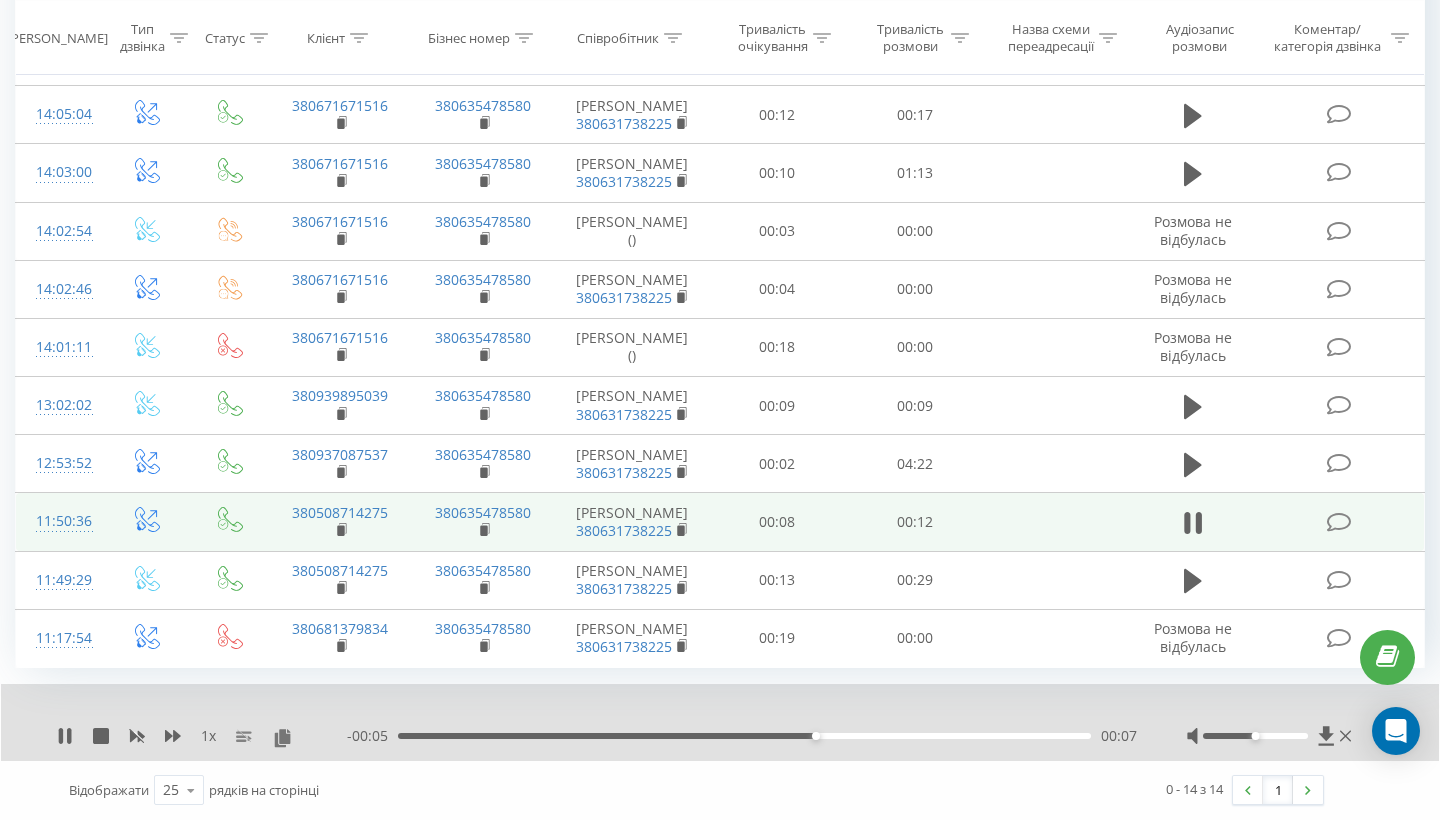 click at bounding box center [1193, 522] 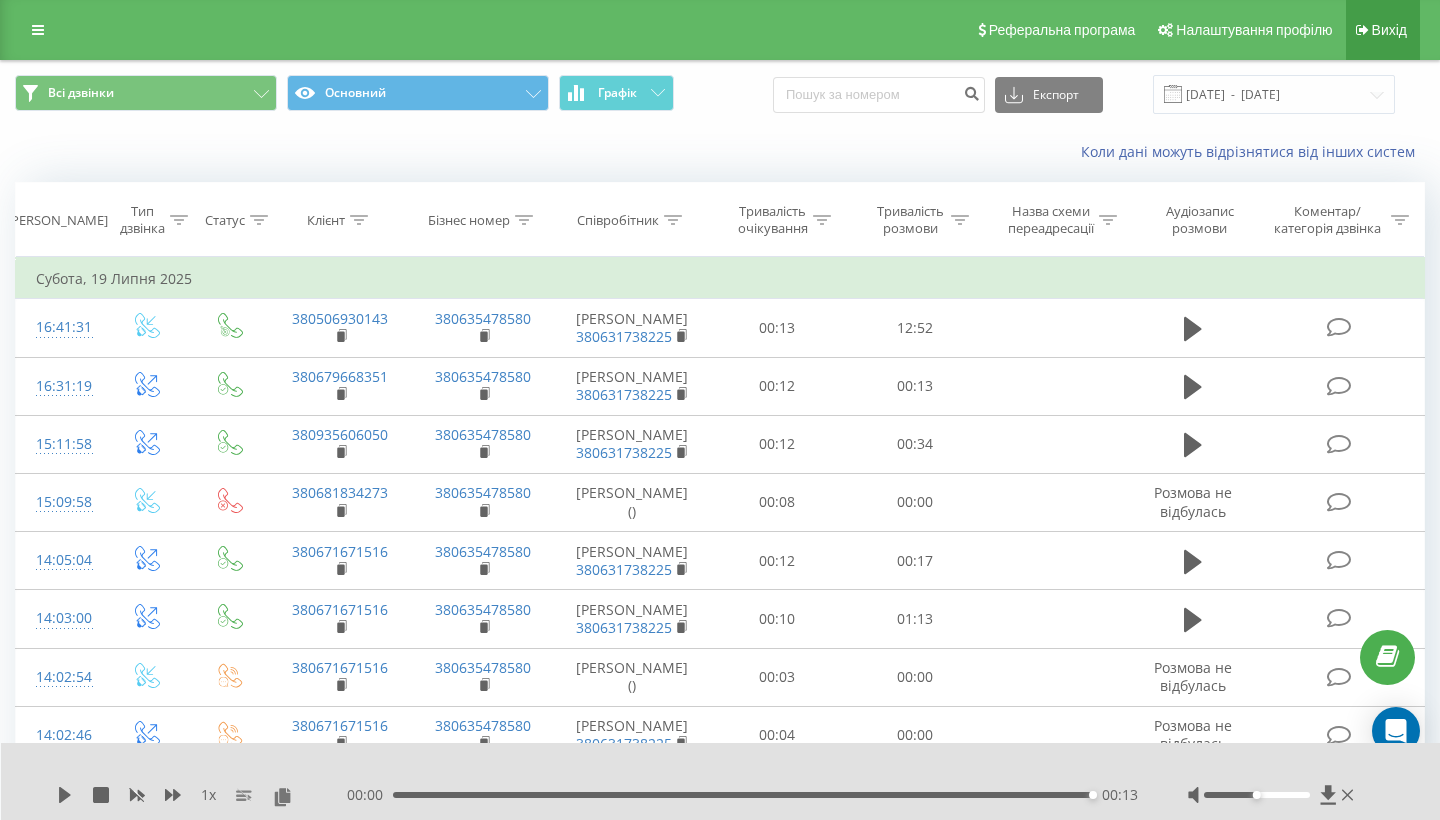 scroll, scrollTop: 0, scrollLeft: 0, axis: both 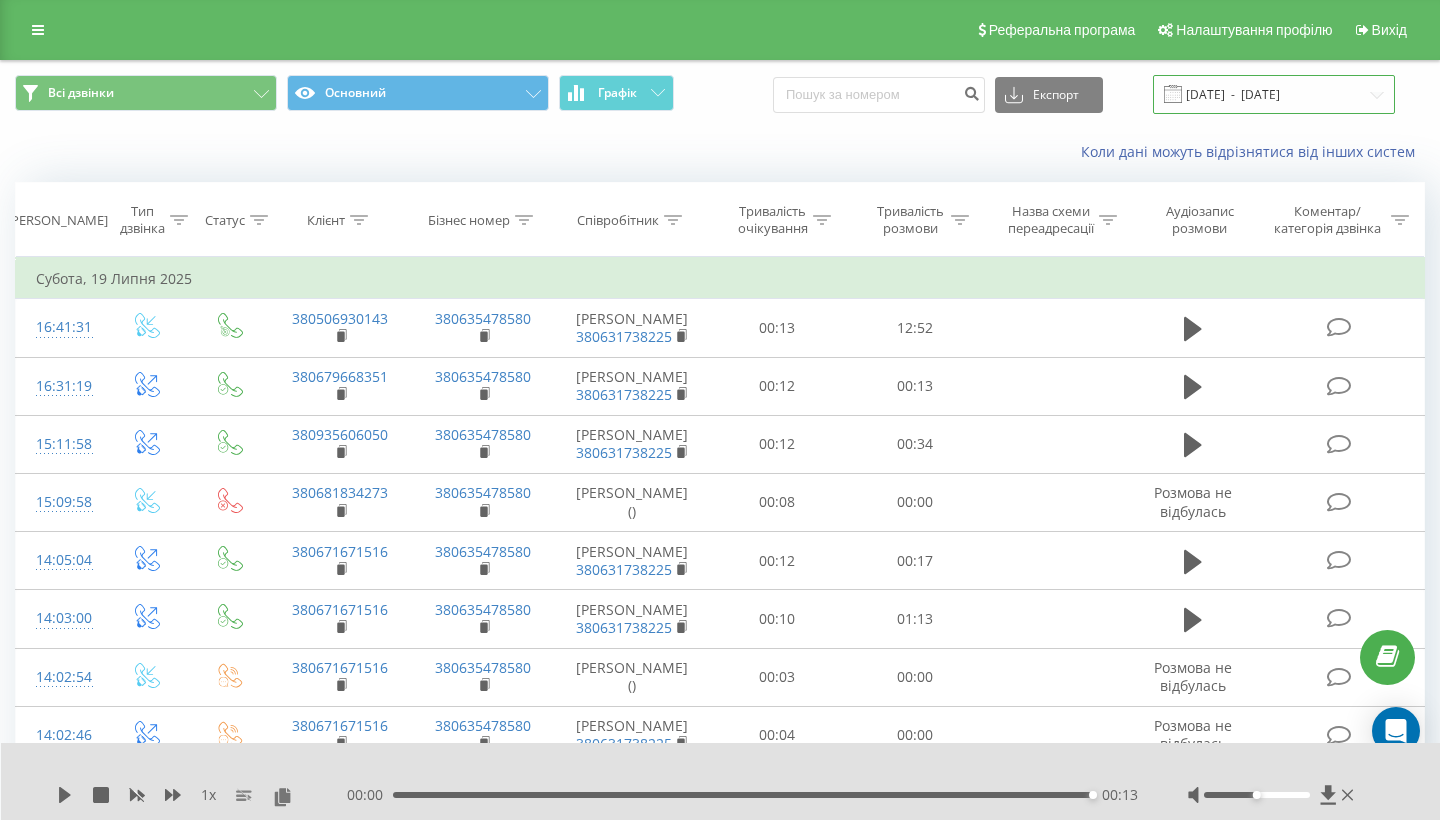 click on "[DATE]  -  [DATE]" at bounding box center [1274, 94] 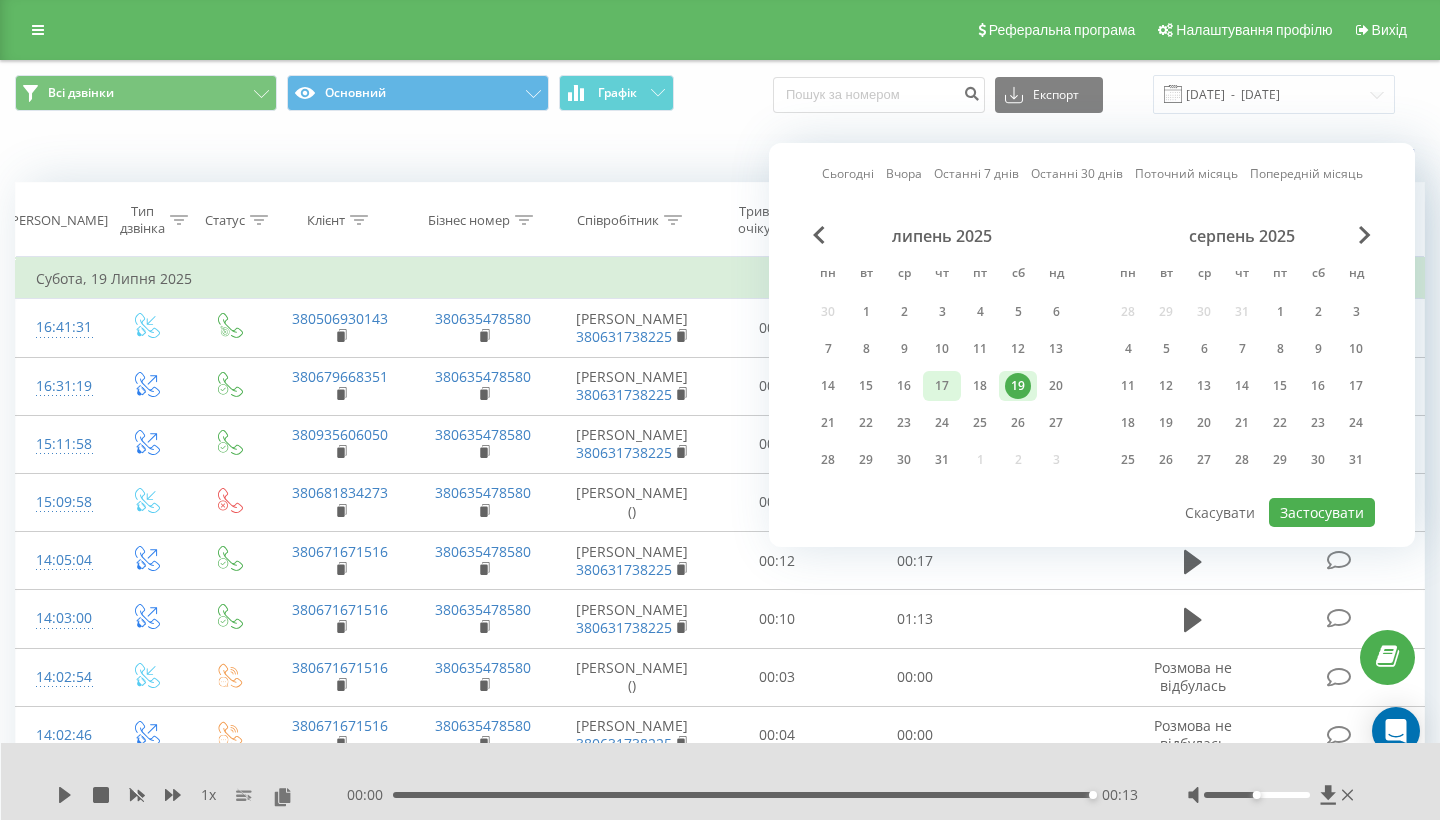 click on "17" at bounding box center (942, 386) 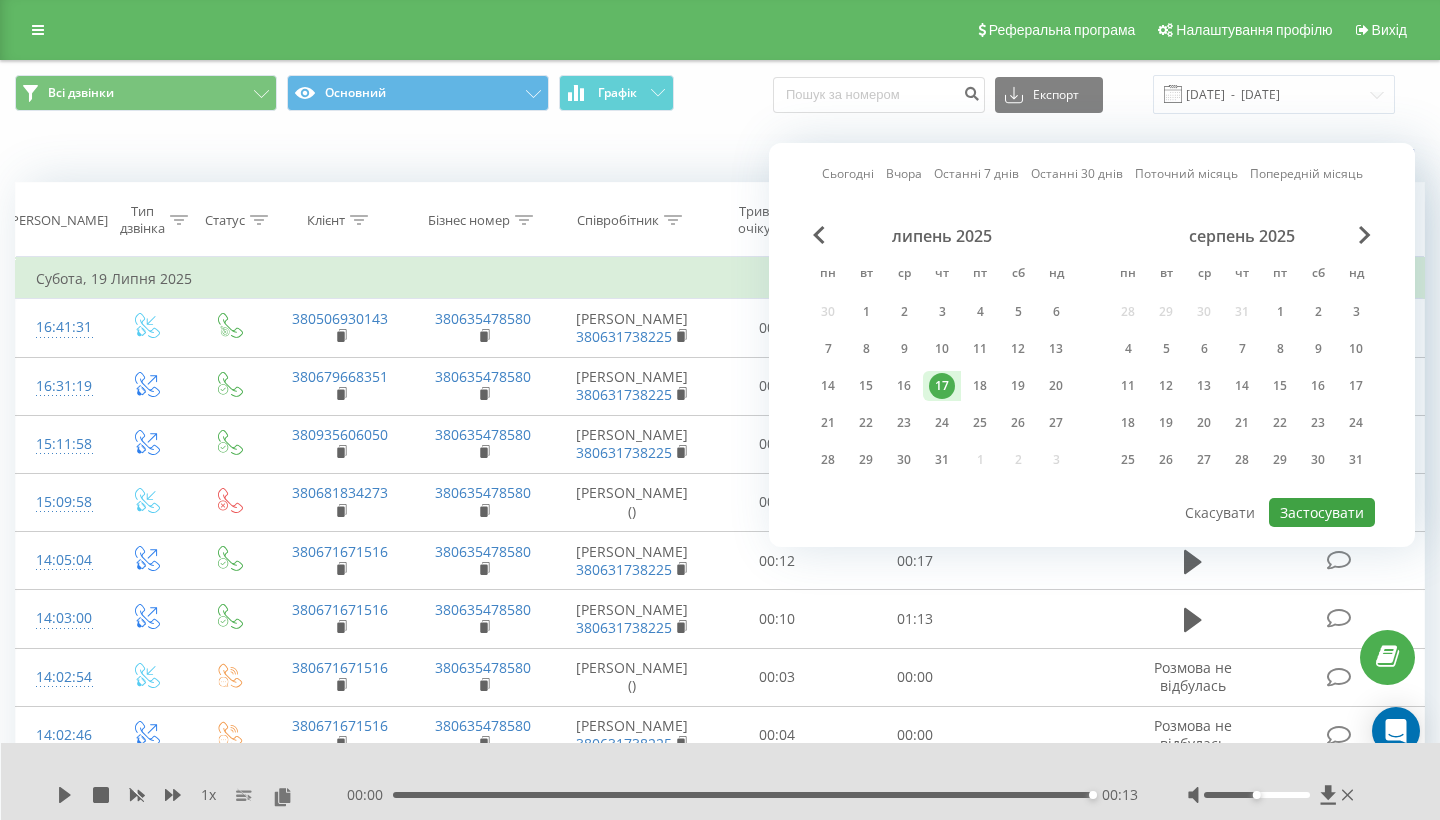 click on "Застосувати" at bounding box center (1322, 512) 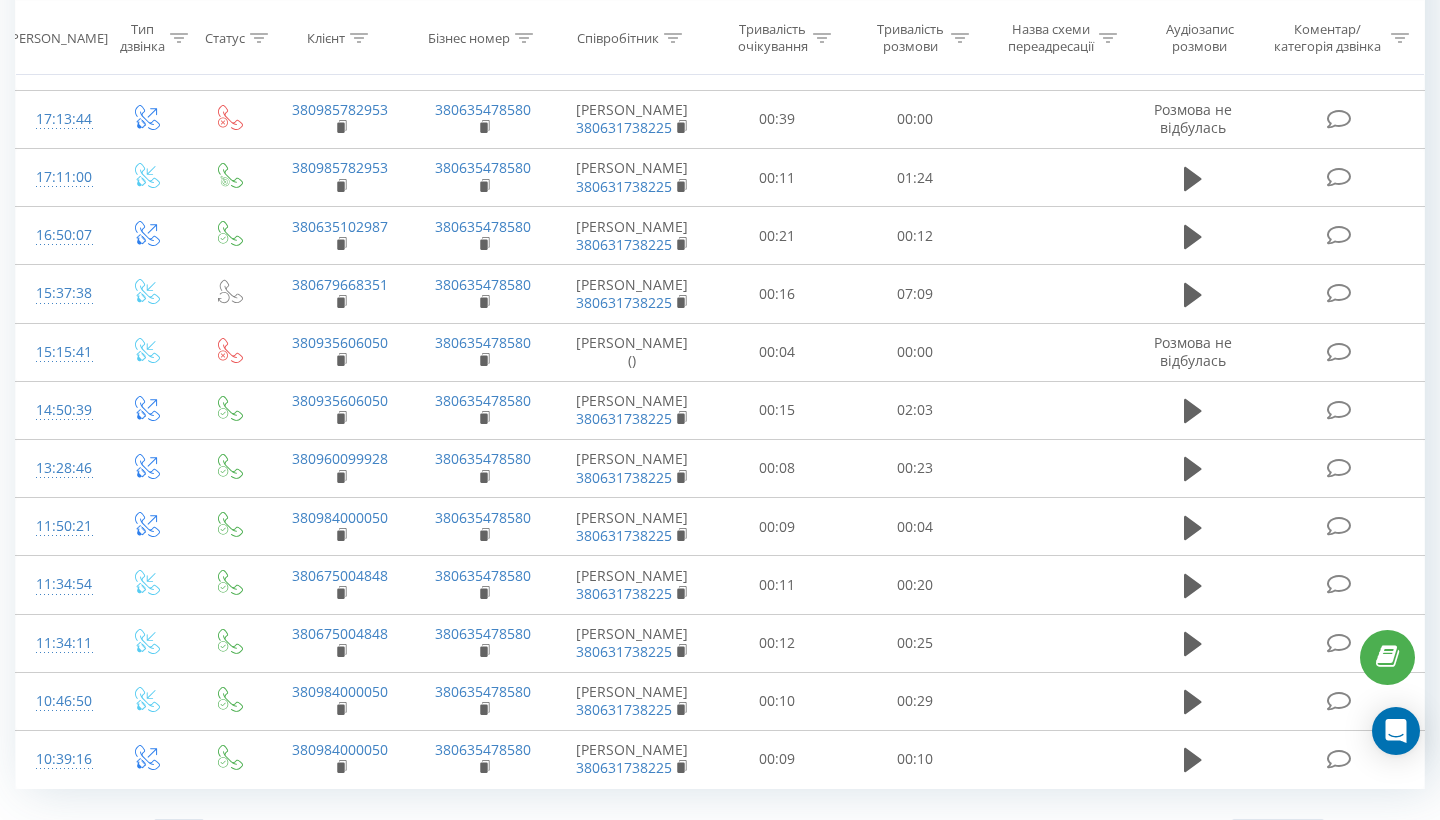 scroll, scrollTop: 981, scrollLeft: 0, axis: vertical 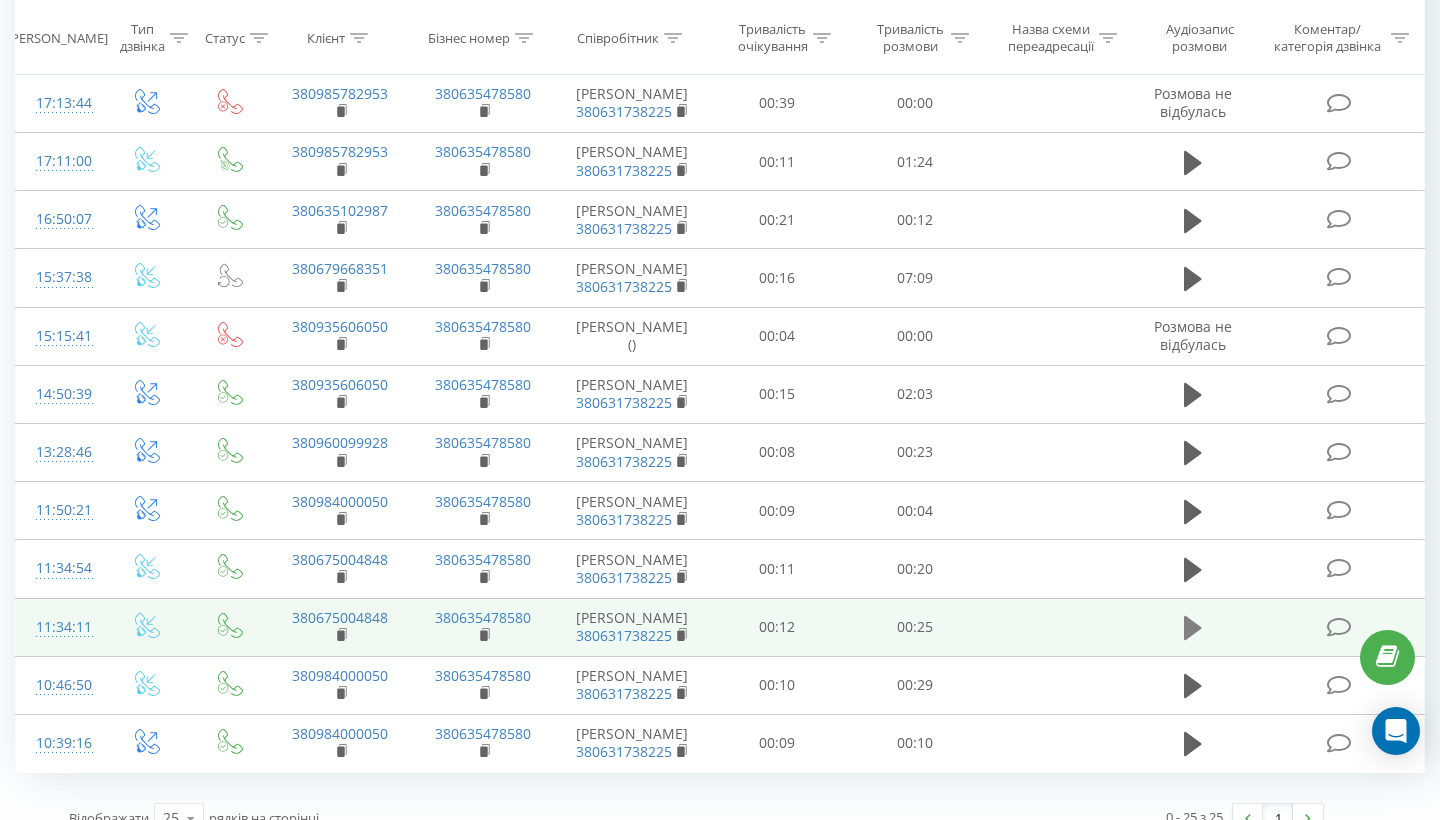 click 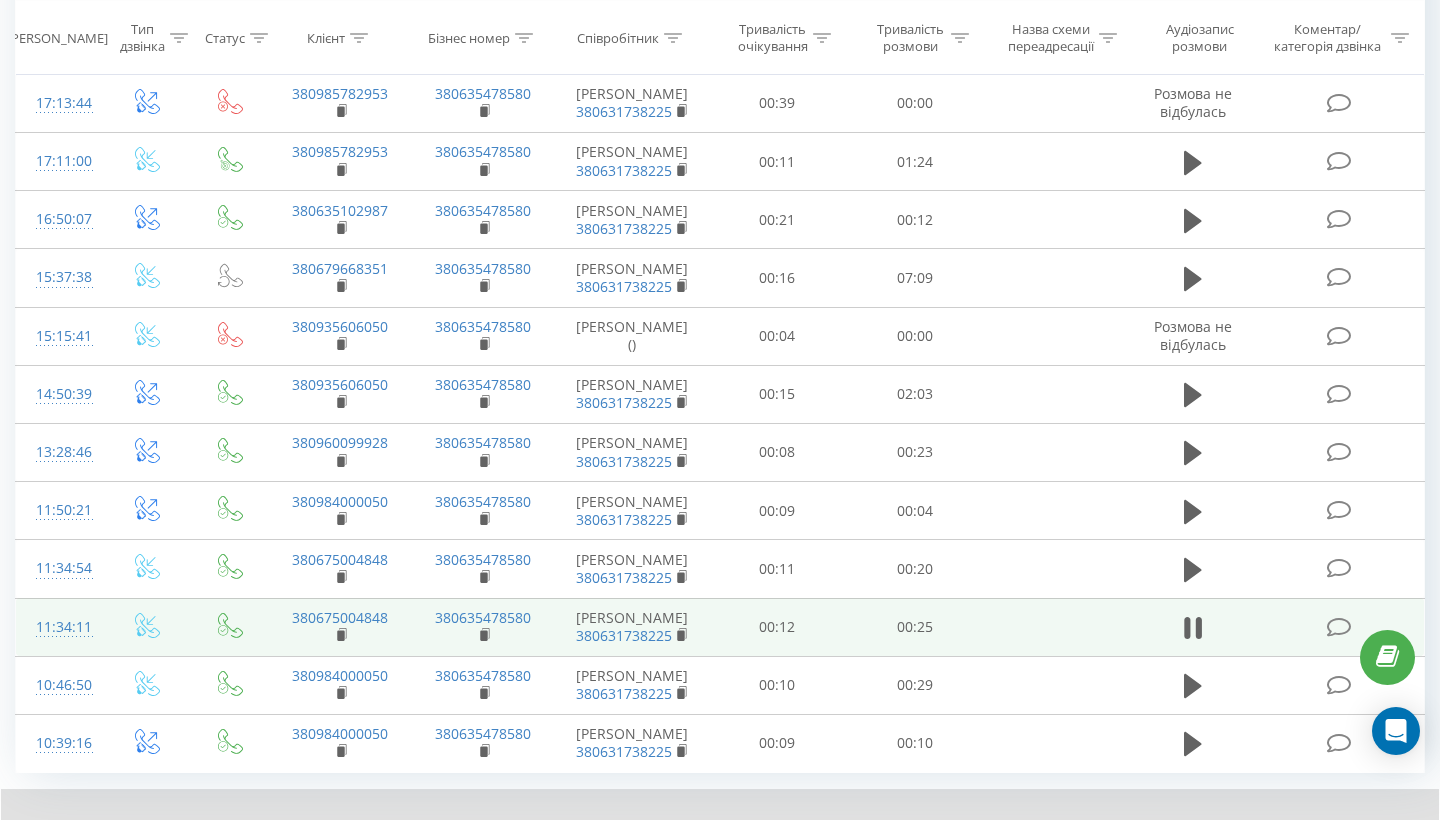 click 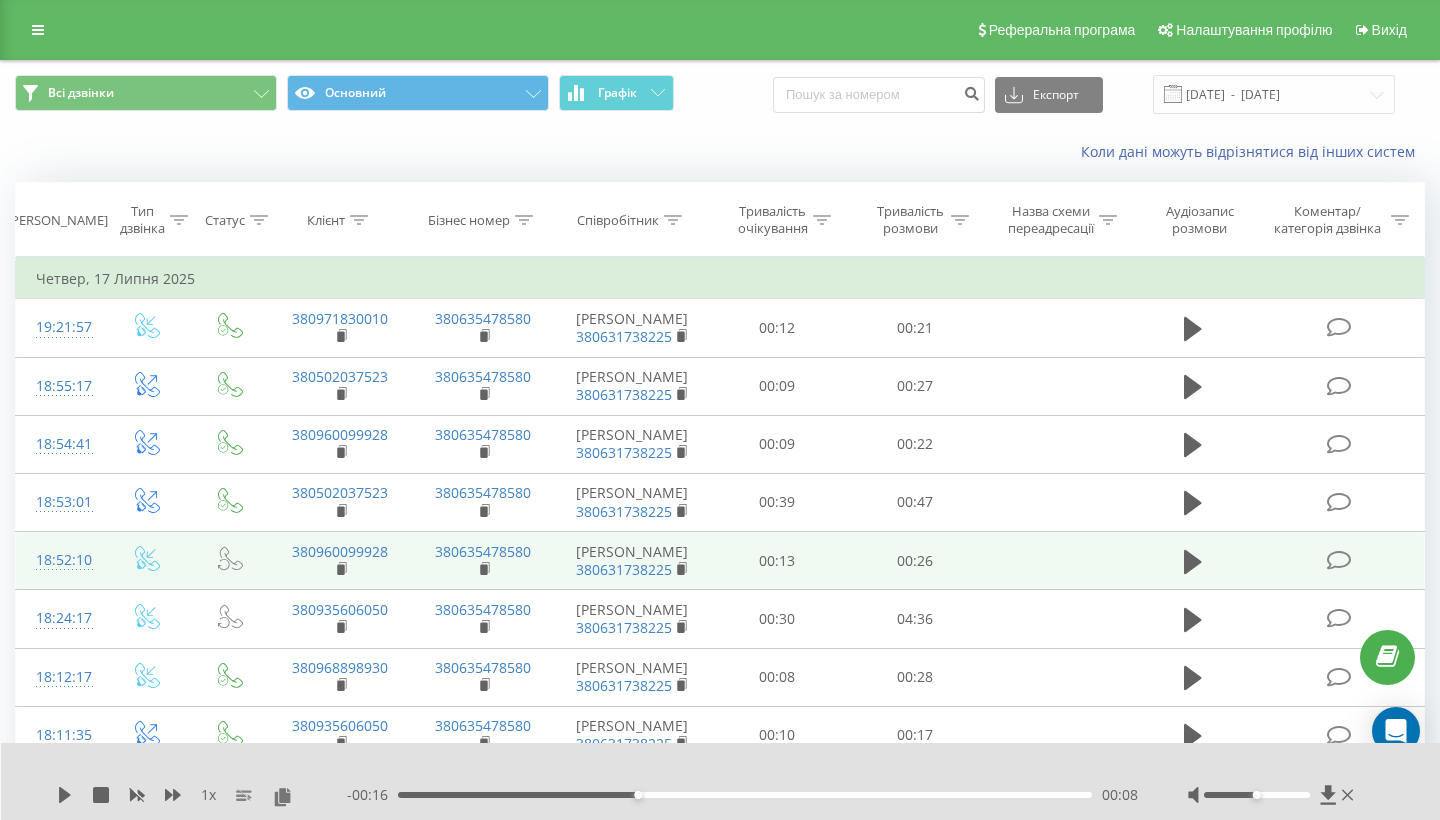 scroll, scrollTop: 0, scrollLeft: 0, axis: both 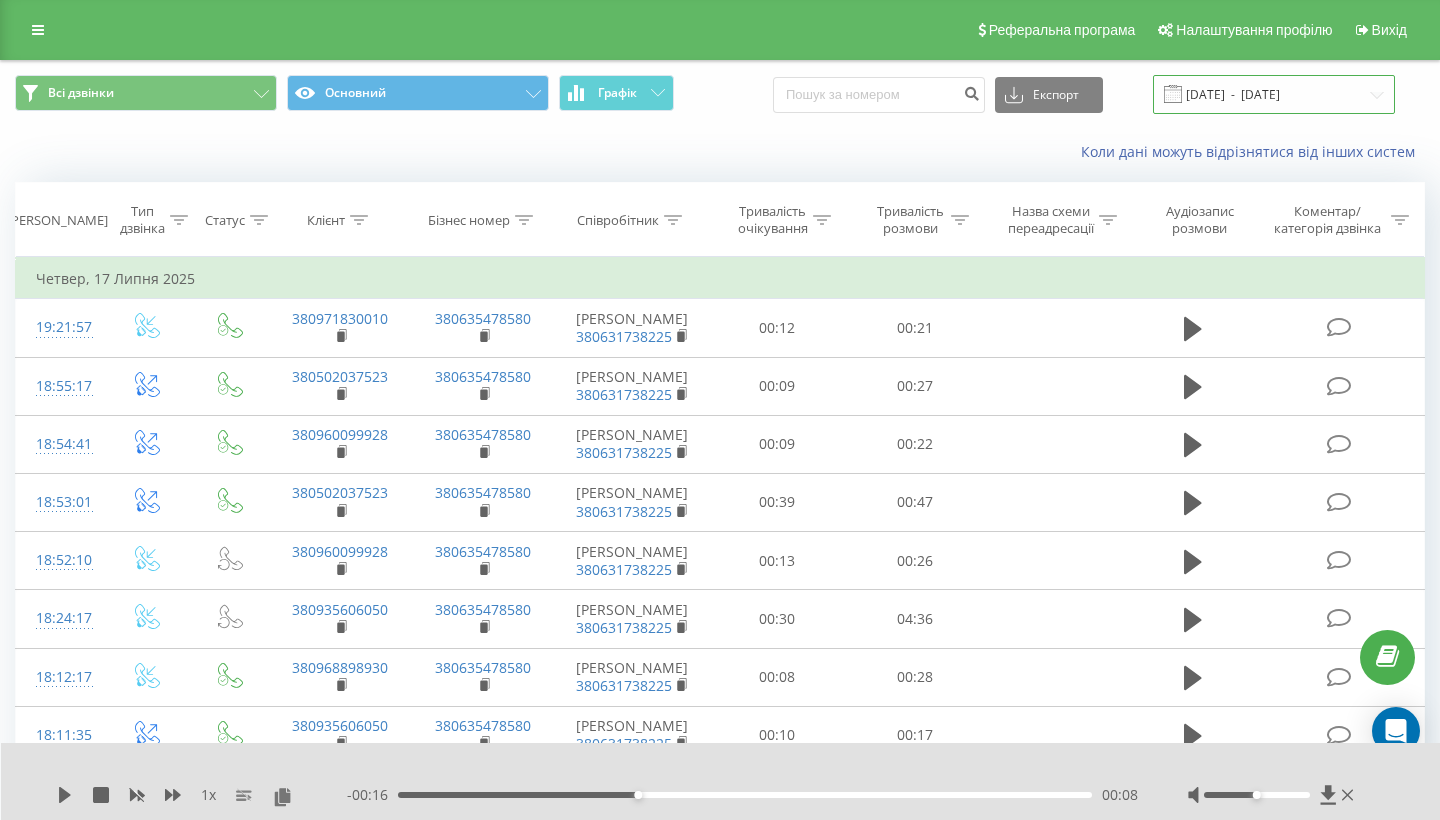 click on "[DATE]  -  [DATE]" at bounding box center (1274, 94) 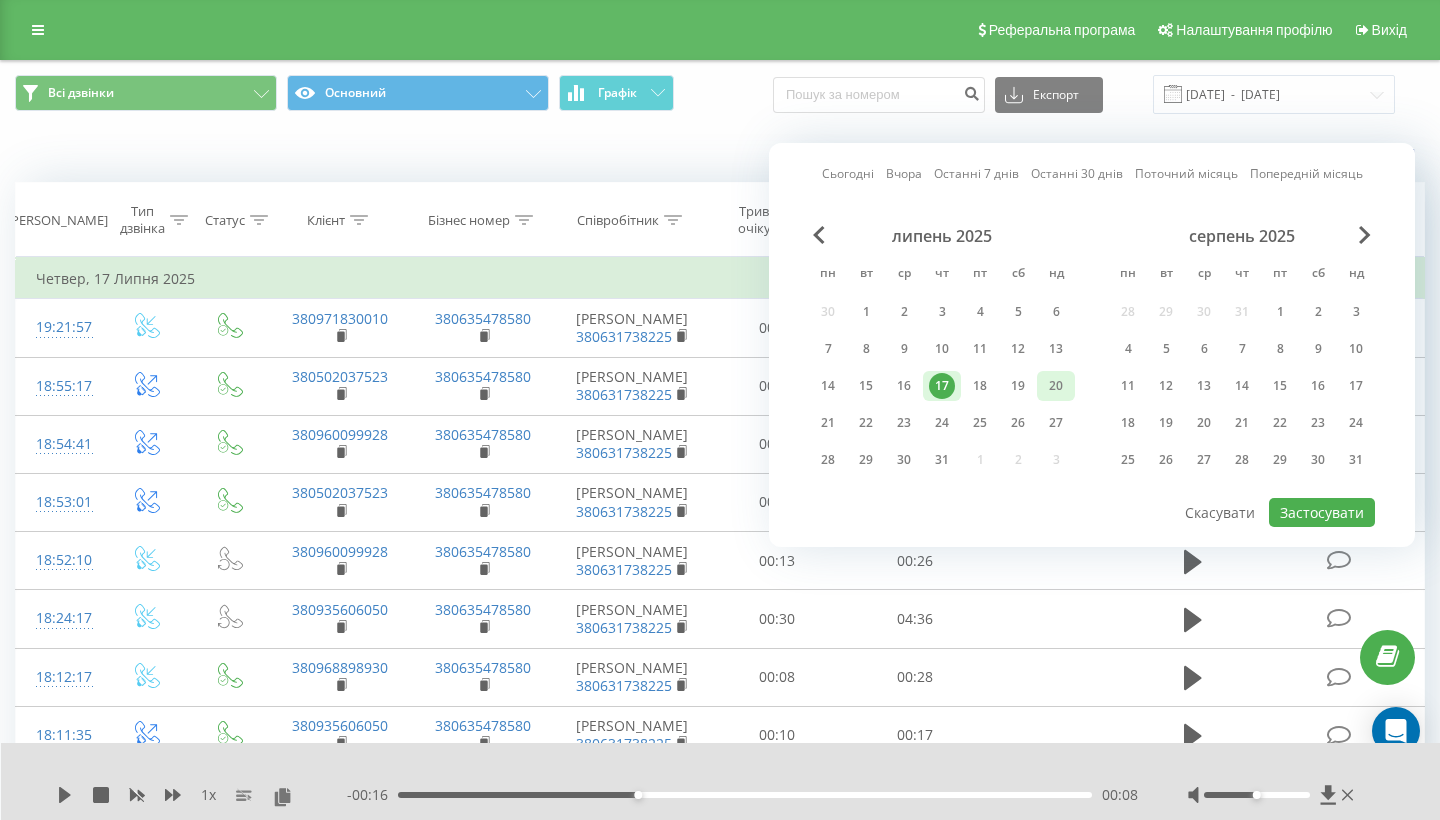 click on "20" at bounding box center (1056, 386) 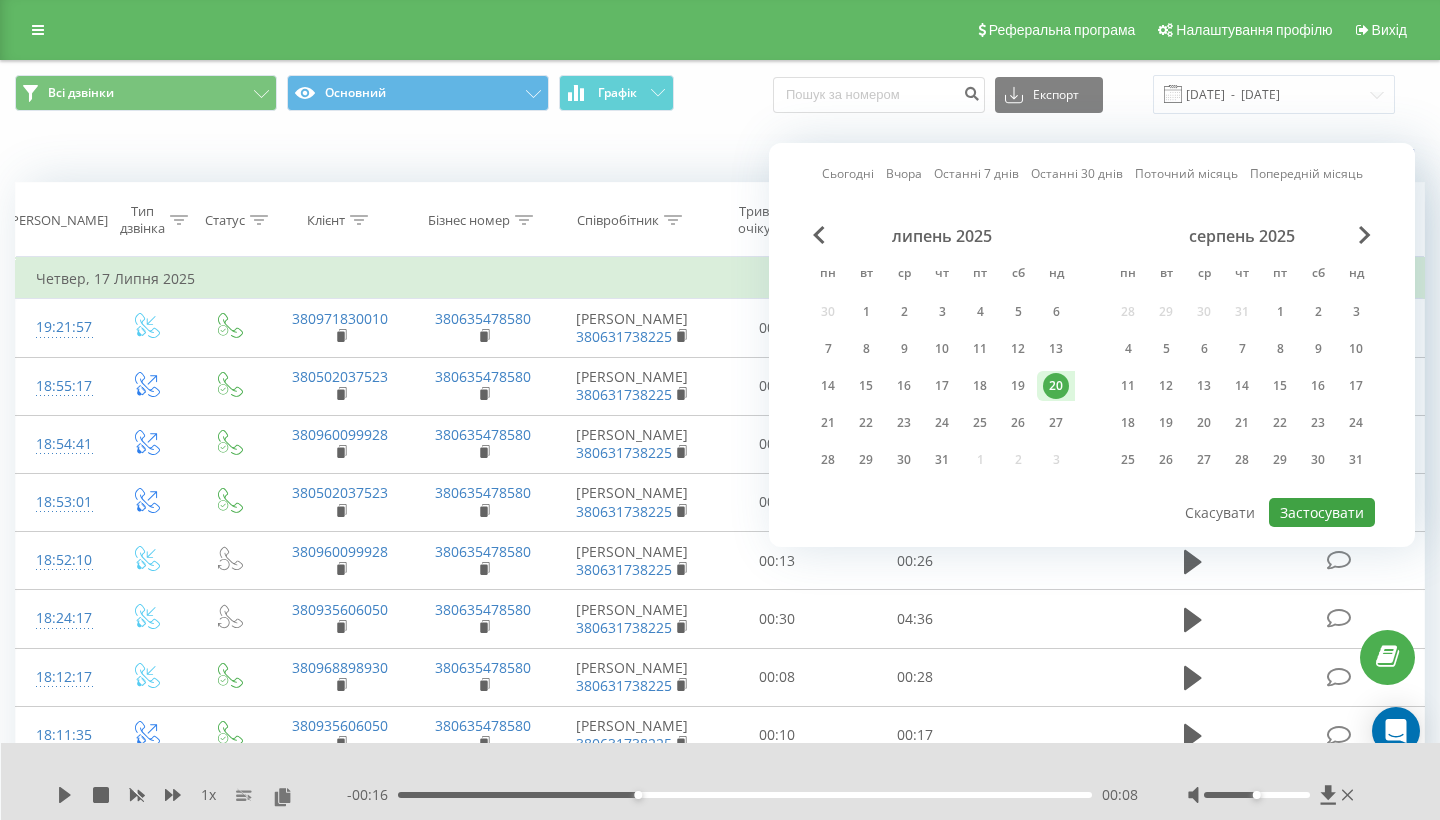 click on "Застосувати" at bounding box center (1322, 512) 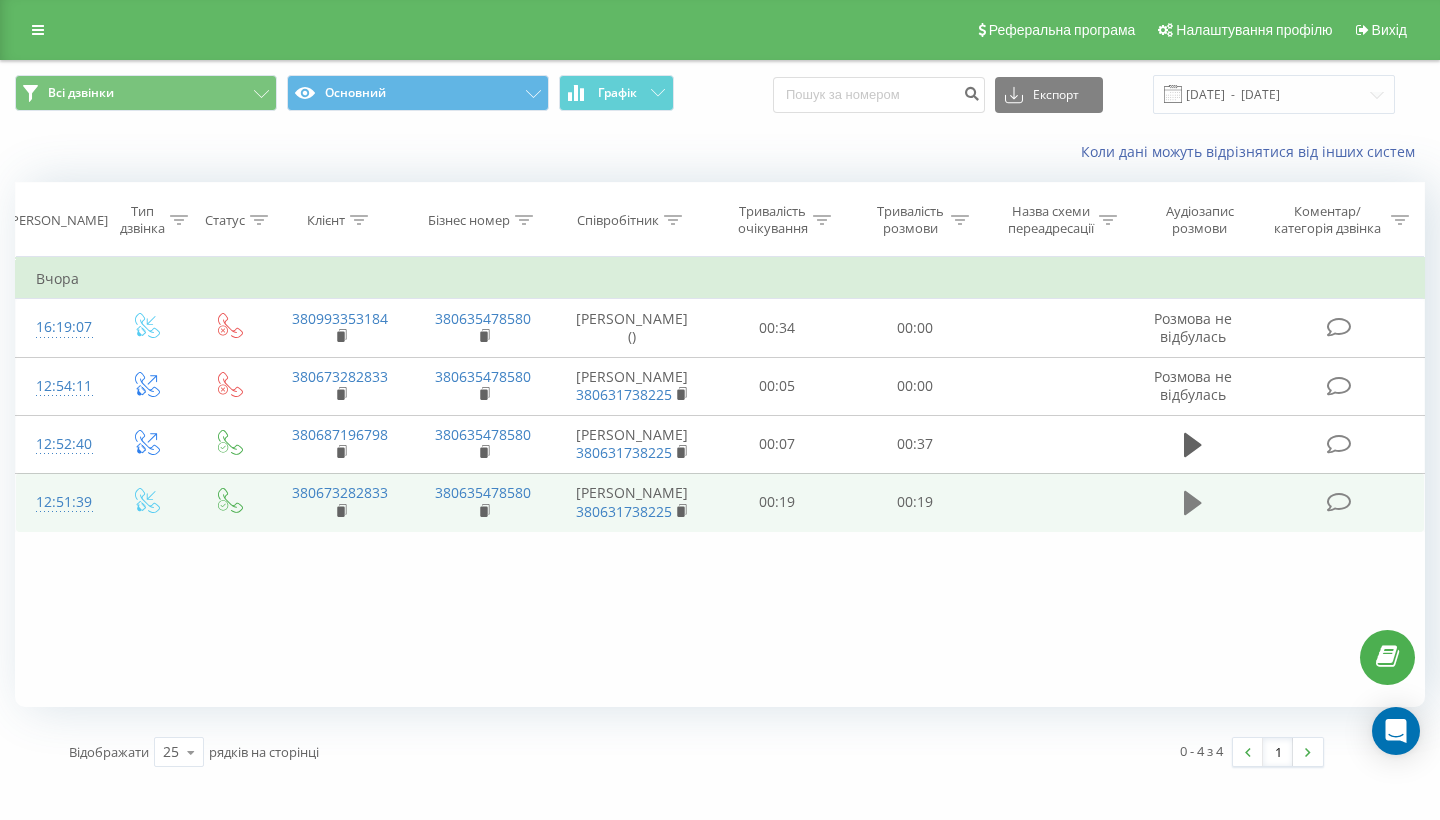 click 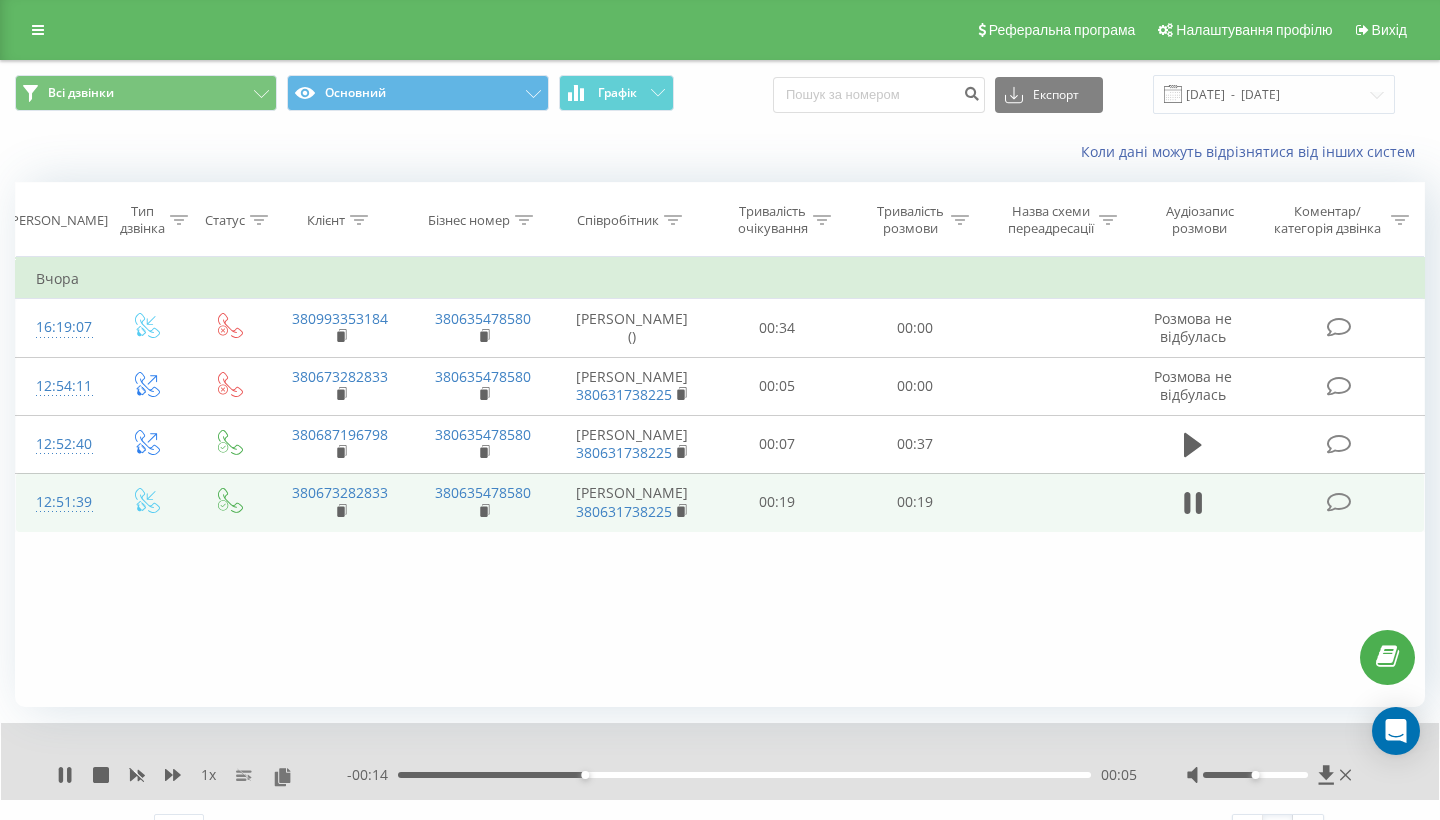 click 